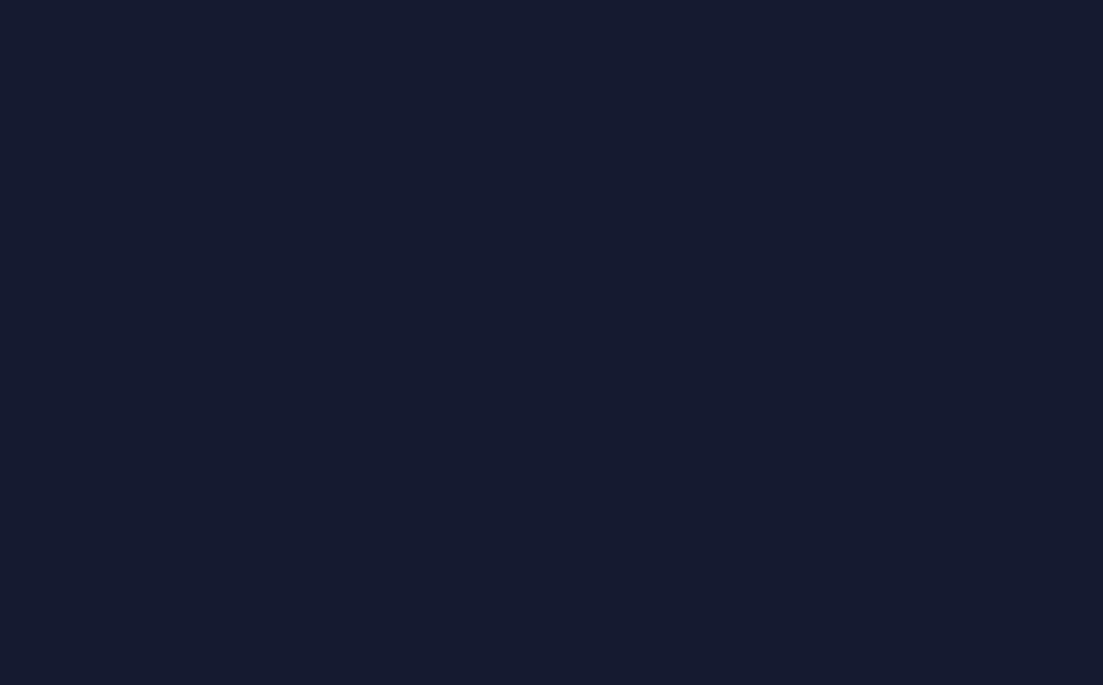 scroll, scrollTop: 0, scrollLeft: 0, axis: both 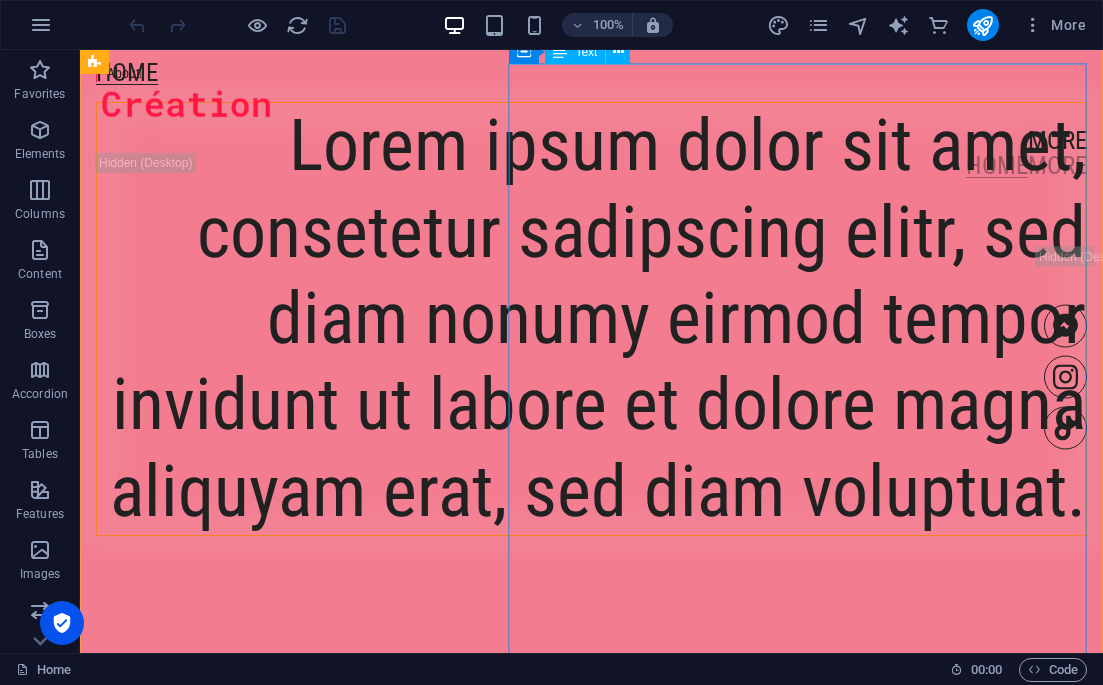 click on "Lorem ipsum dolor sit amet, consetetur sadipscing elitr, sed diam nonumy eirmod tempor invidunt ut labore et dolore magna aliquyam erat, sed diam voluptuat." at bounding box center [591, 319] 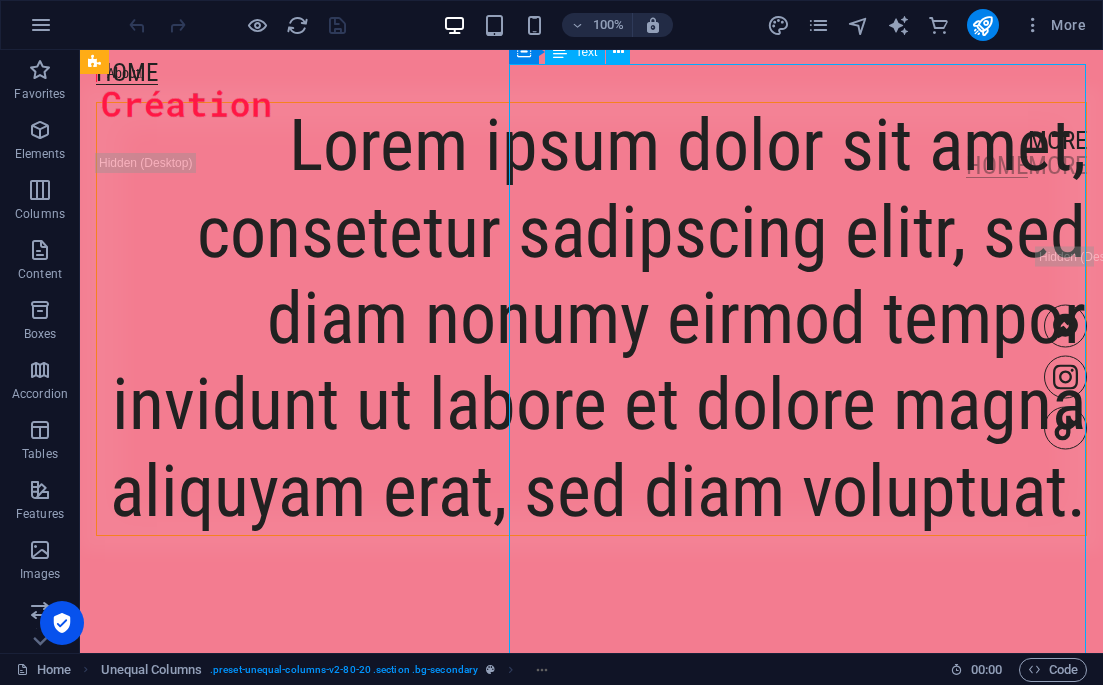 click on "Lorem ipsum dolor sit amet, consetetur sadipscing elitr, sed diam nonumy eirmod tempor invidunt ut labore et dolore magna aliquyam erat, sed diam voluptuat." at bounding box center [591, 319] 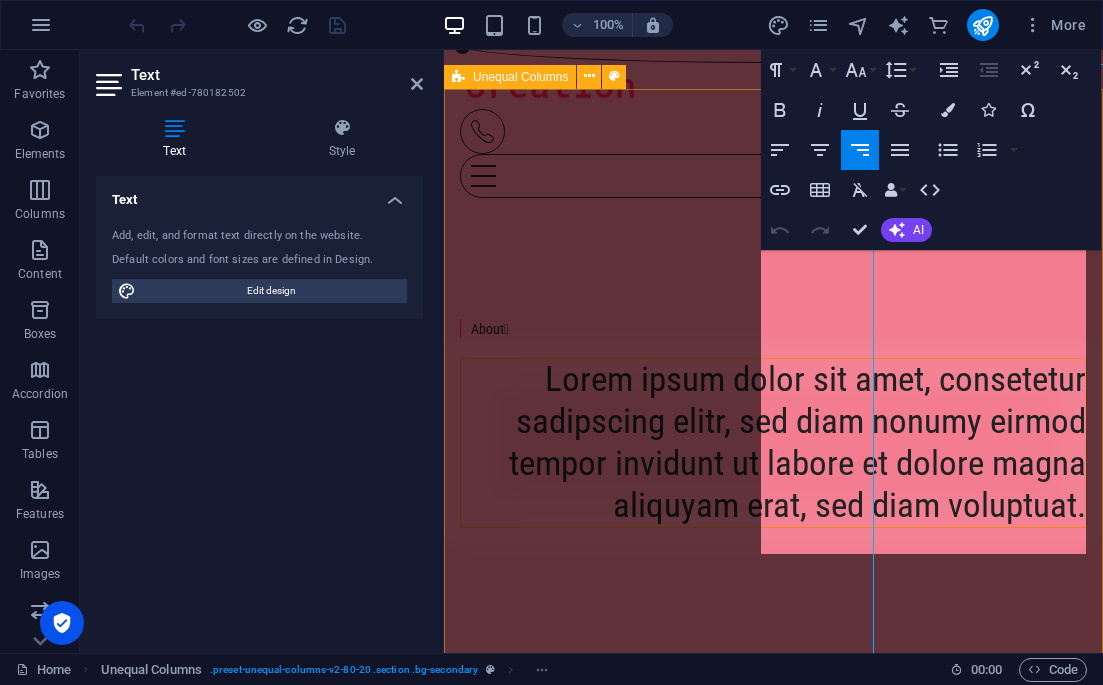 click on "About   Lorem ipsum dolor sit amet, consetetur sadipscing elitr, sed diam nonumy eirmod tempor invidunt ut labore et dolore magna aliquyam erat, sed diam voluptuat." at bounding box center (773, 423) 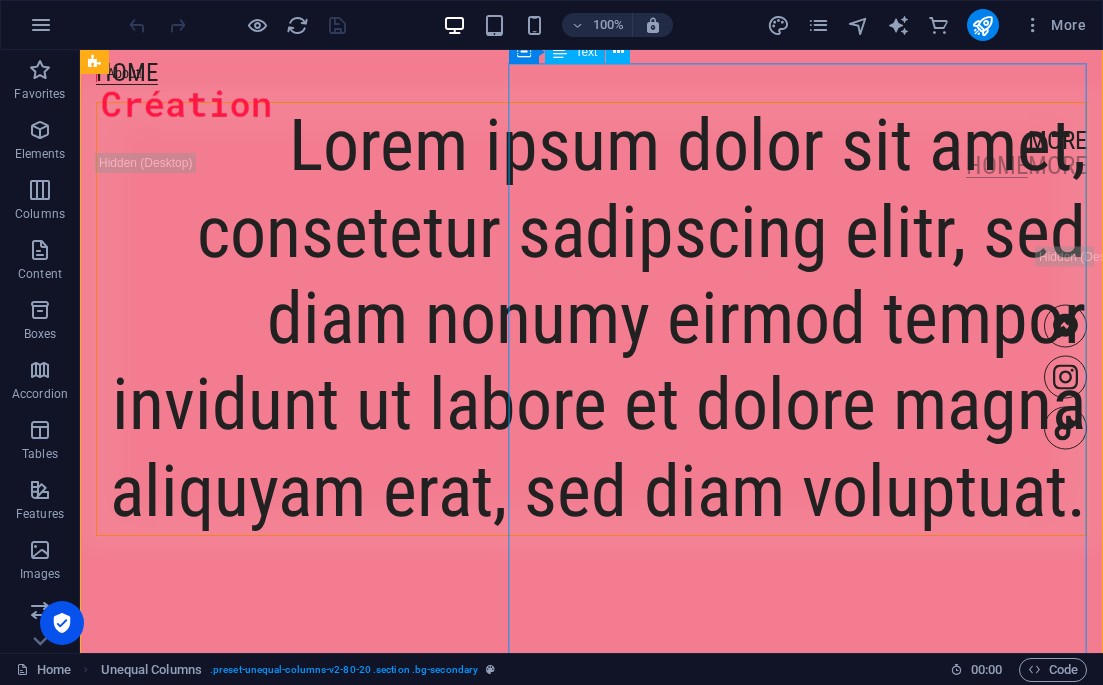 click on "Lorem ipsum dolor sit amet, consetetur sadipscing elitr, sed diam nonumy eirmod tempor invidunt ut labore et dolore magna aliquyam erat, sed diam voluptuat." at bounding box center (591, 319) 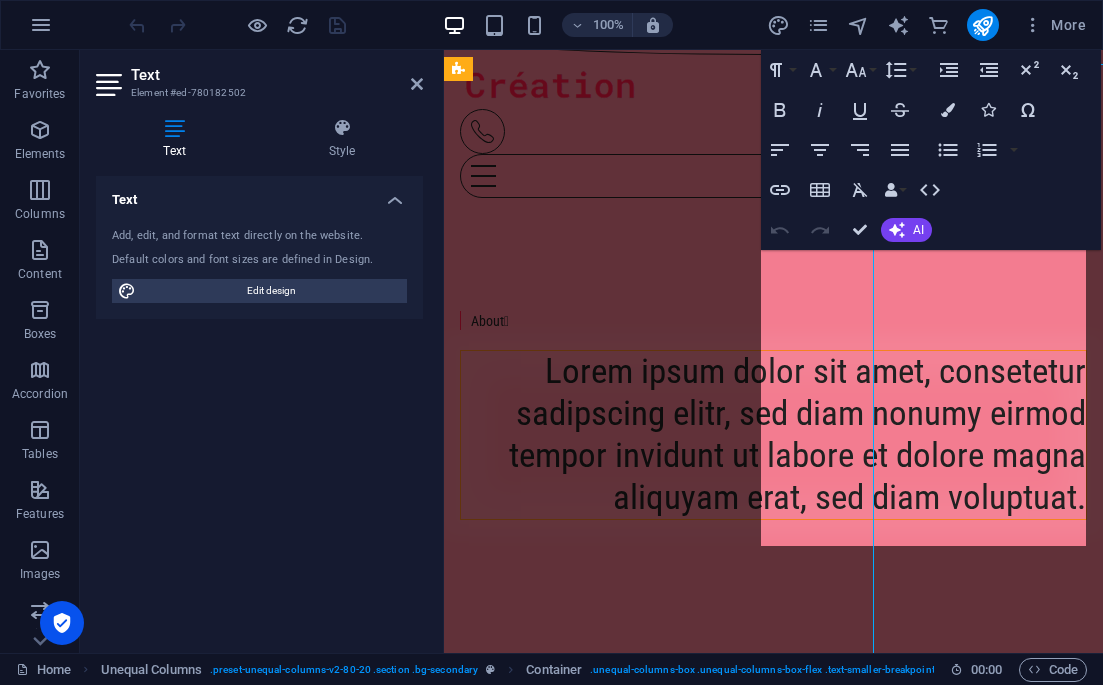 click on "About   Lorem ipsum dolor sit amet, consetetur sadipscing elitr, sed diam nonumy eirmod tempor invidunt ut labore et dolore magna aliquyam erat, sed diam voluptuat." at bounding box center [773, 415] 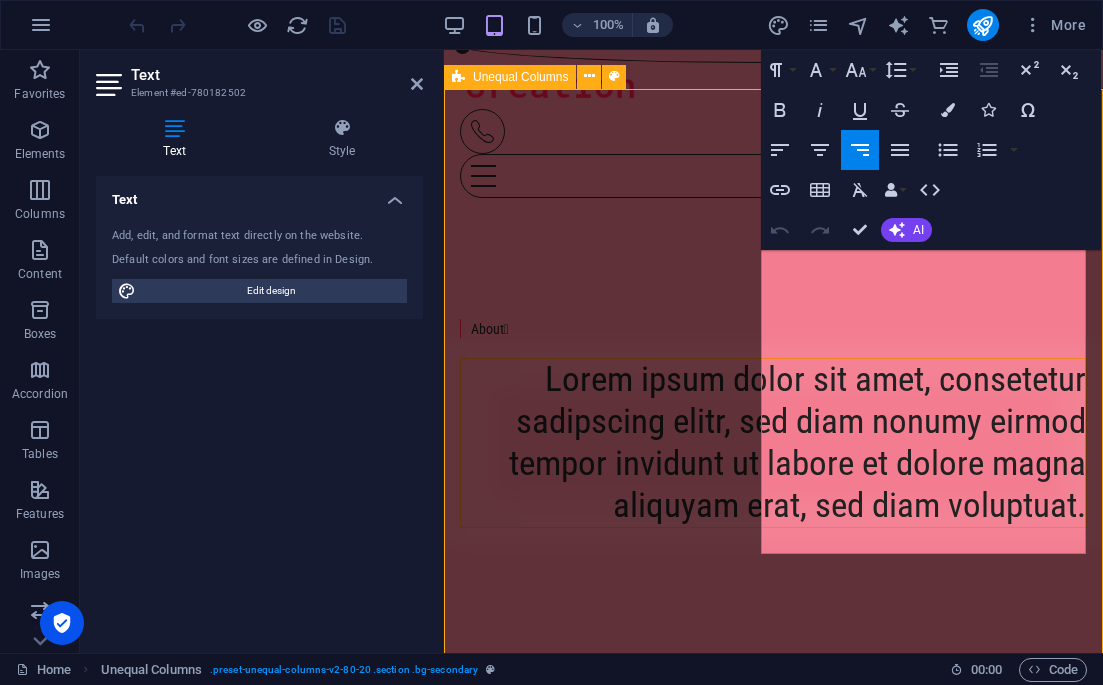 click on "About   Lorem ipsum dolor sit amet, consetetur sadipscing elitr, sed diam nonumy eirmod tempor invidunt ut labore et dolore magna aliquyam erat, sed diam voluptuat." at bounding box center (773, 423) 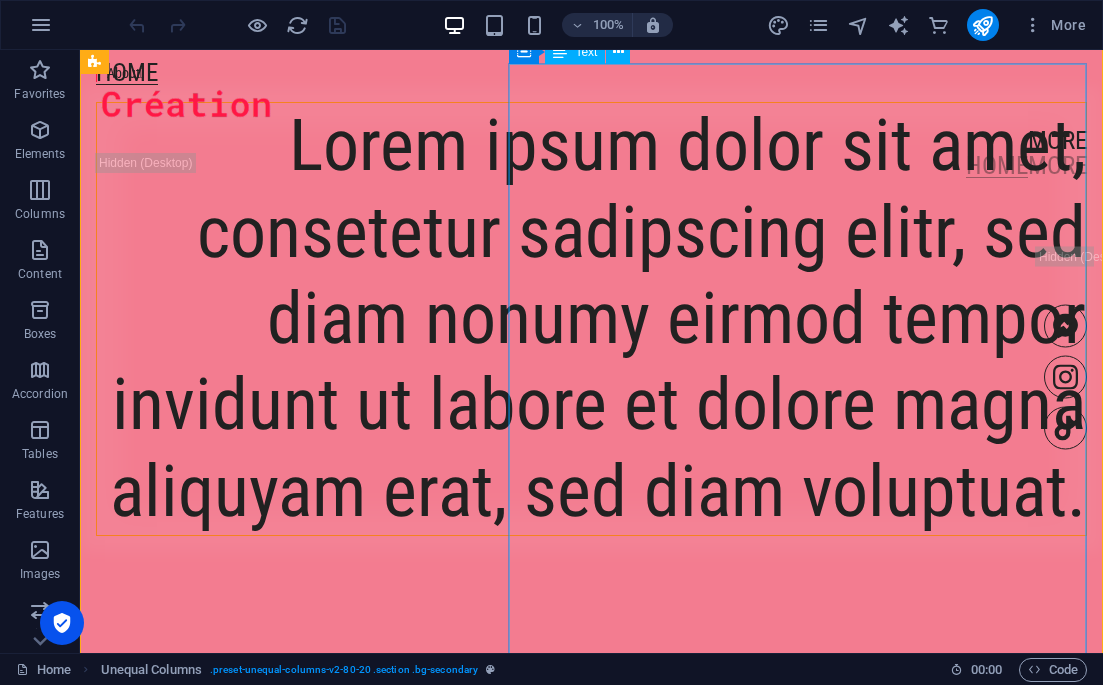 click on "Lorem ipsum dolor sit amet, consetetur sadipscing elitr, sed diam nonumy eirmod tempor invidunt ut labore et dolore magna aliquyam erat, sed diam voluptuat." at bounding box center [591, 319] 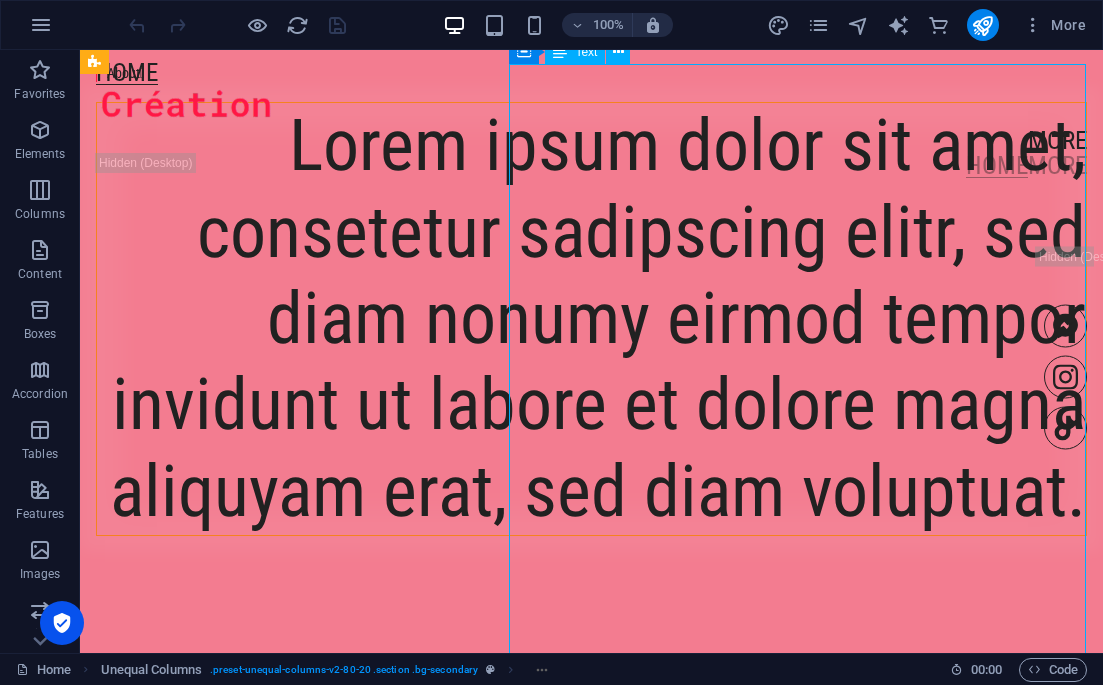 click on "Lorem ipsum dolor sit amet, consetetur sadipscing elitr, sed diam nonumy eirmod tempor invidunt ut labore et dolore magna aliquyam erat, sed diam voluptuat." at bounding box center (591, 319) 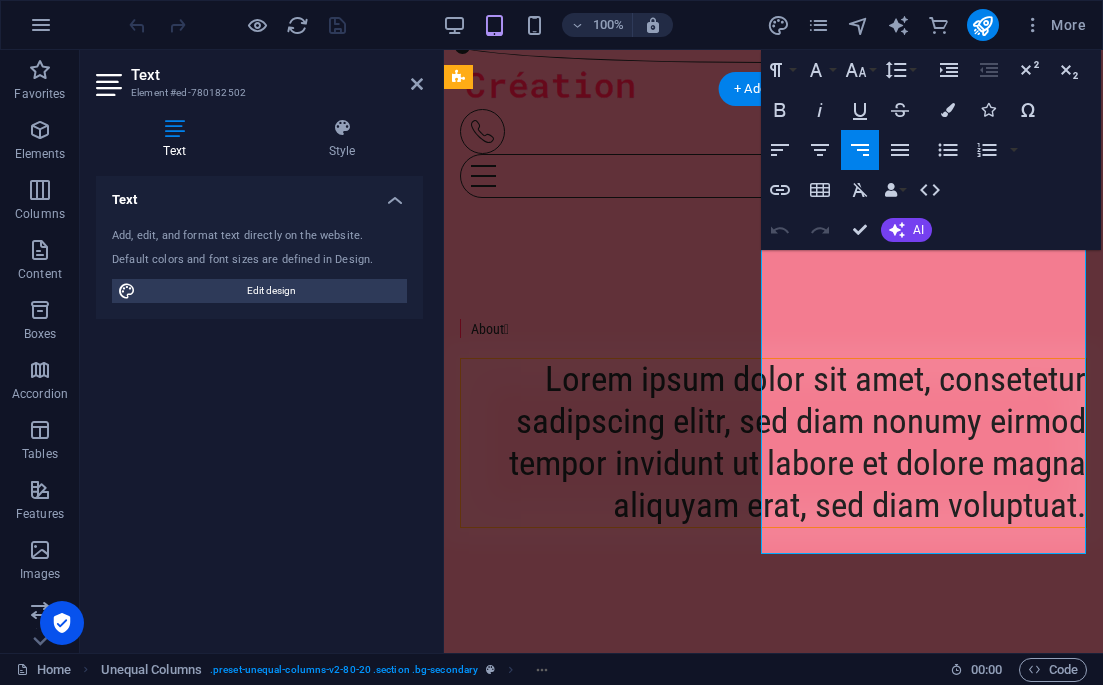 click on "Lorem ipsum dolor sit amet, consetetur sadipscing elitr, sed diam nonumy eirmod tempor invidunt ut labore et dolore magna aliquyam erat, sed diam voluptuat." at bounding box center [797, 442] 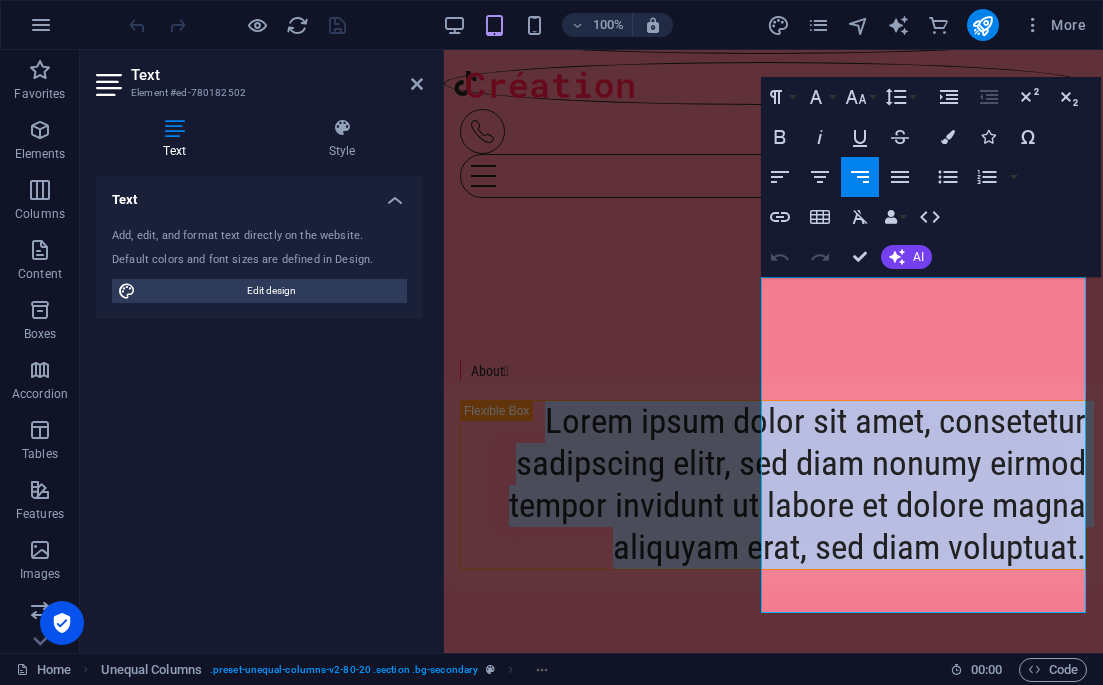 scroll, scrollTop: 608, scrollLeft: 0, axis: vertical 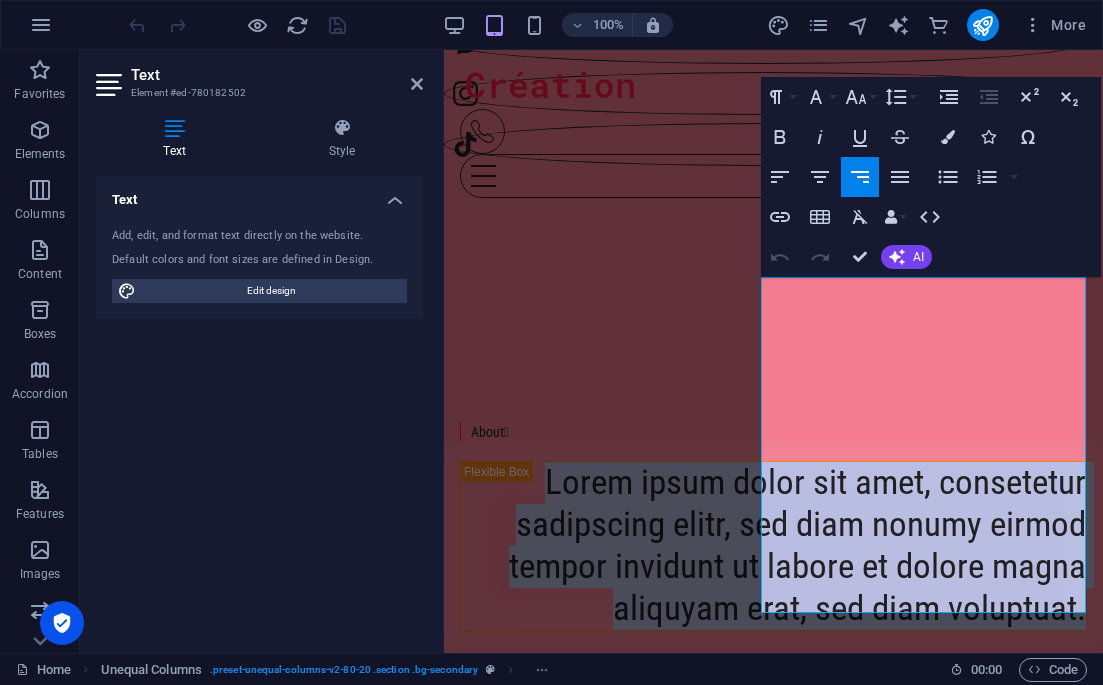 drag, startPoint x: 1082, startPoint y: 533, endPoint x: 753, endPoint y: 33, distance: 598.53235 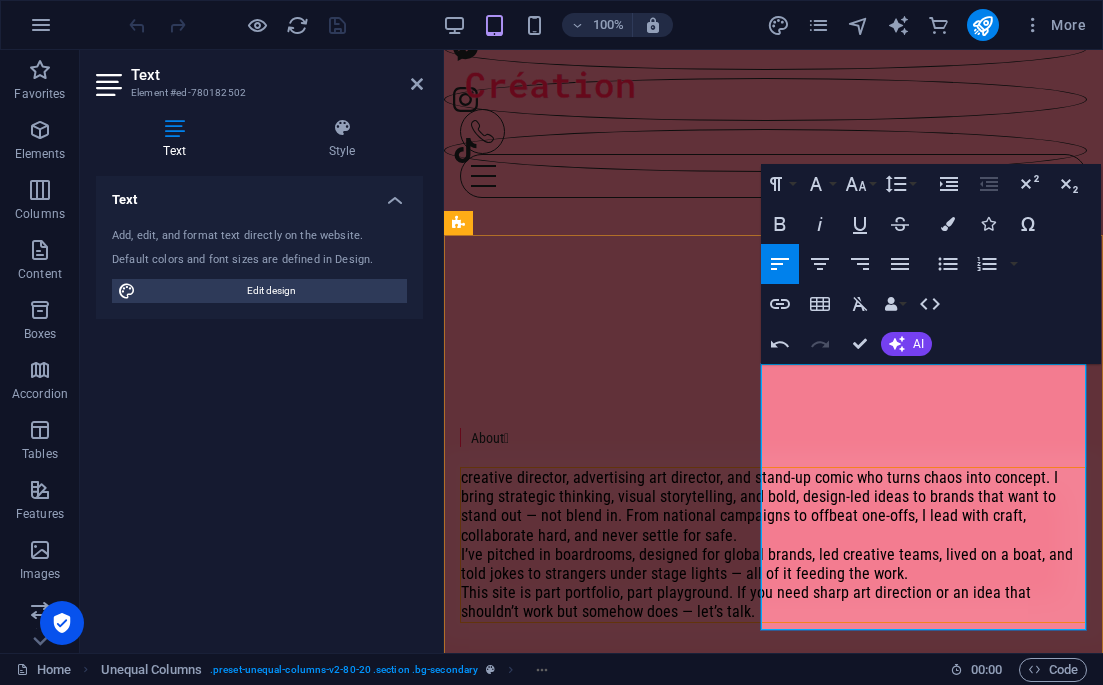 scroll, scrollTop: 534, scrollLeft: 0, axis: vertical 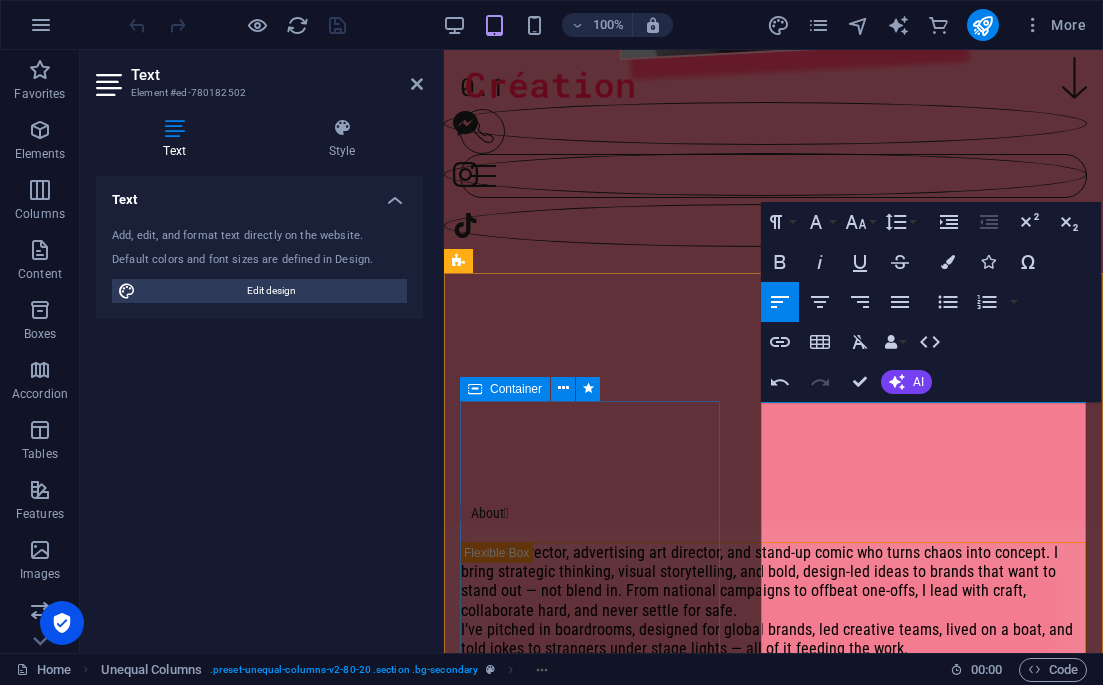click on "About  " at bounding box center (773, 512) 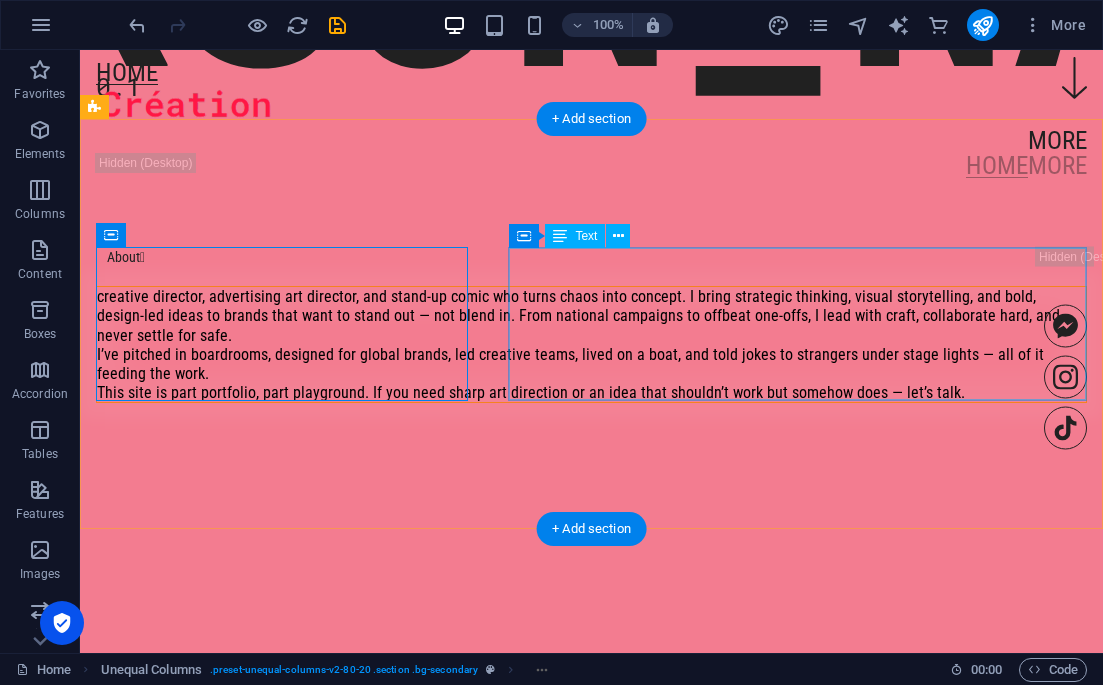 click on "creative director, advertising art director, and stand-up comic who turns chaos into concept. I bring strategic thinking, visual storytelling, and bold, design-led ideas to brands that want to stand out — not blend in. From national campaigns to offbeat one-offs, I lead with craft, collaborate hard, and never settle for safe. I’ve pitched in boardrooms, designed for global brands, led creative teams, lived on a boat, and told jokes to strangers under stage lights — all of it feeding the work. This site is part portfolio, part playground. If you need sharp art direction or an idea that shouldn’t work but somehow does — let’s talk." at bounding box center [591, 344] 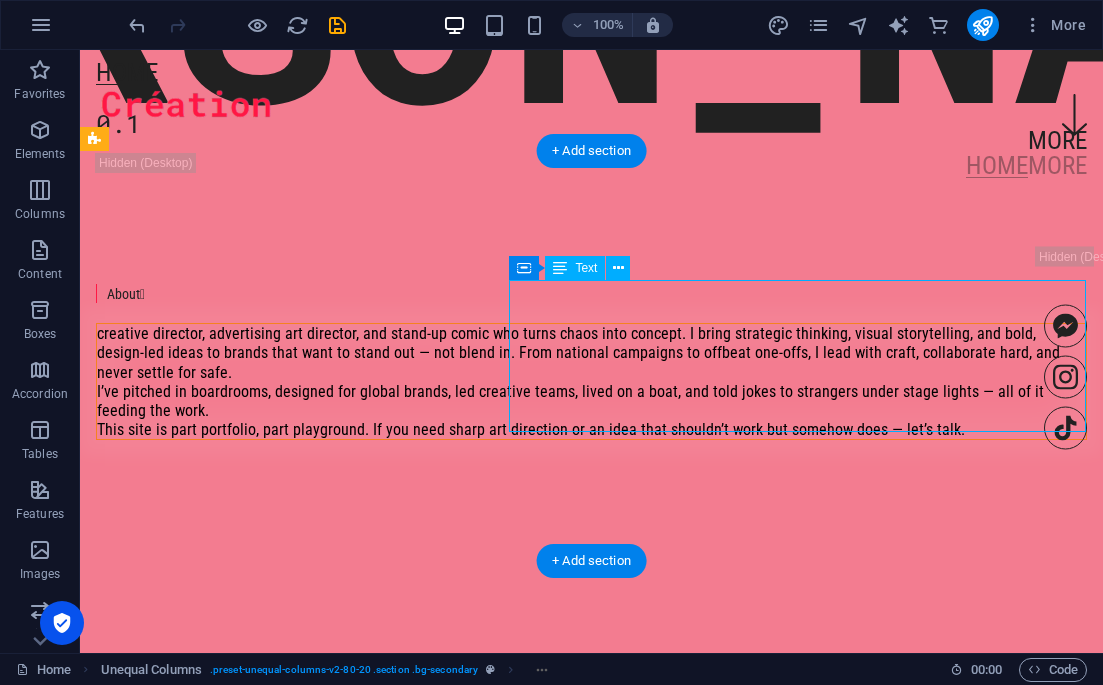 scroll, scrollTop: 502, scrollLeft: 0, axis: vertical 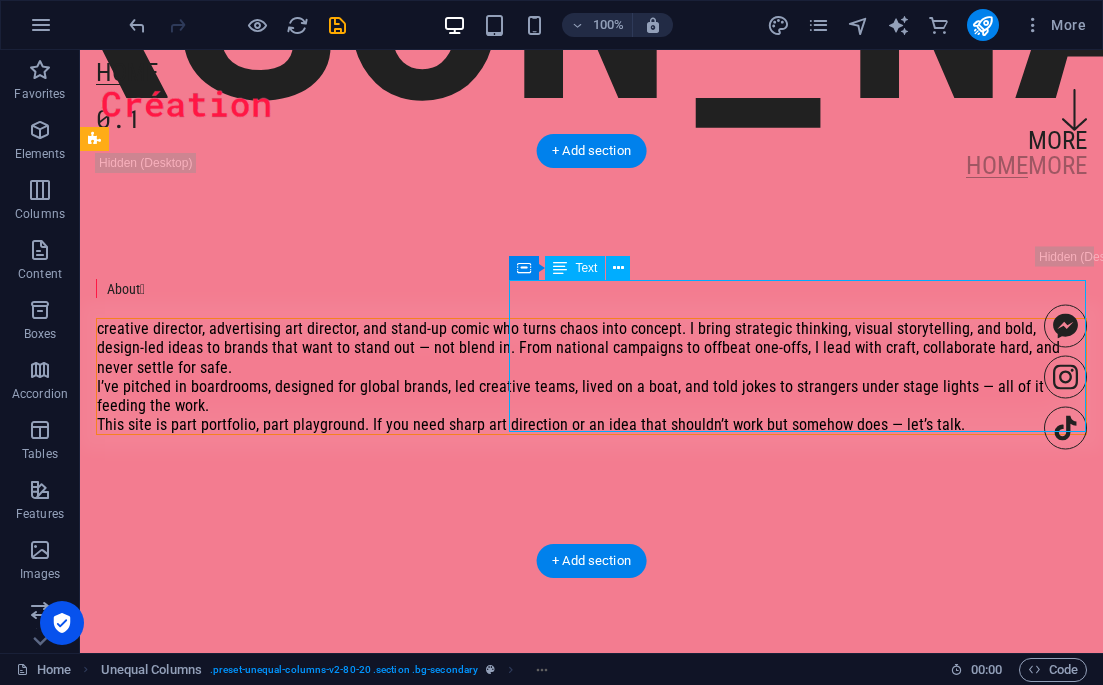 click on "creative director, advertising art director, and stand-up comic who turns chaos into concept. I bring strategic thinking, visual storytelling, and bold, design-led ideas to brands that want to stand out — not blend in. From national campaigns to offbeat one-offs, I lead with craft, collaborate hard, and never settle for safe. I’ve pitched in boardrooms, designed for global brands, led creative teams, lived on a boat, and told jokes to strangers under stage lights — all of it feeding the work. This site is part portfolio, part playground. If you need sharp art direction or an idea that shouldn’t work but somehow does — let’s talk." at bounding box center [591, 376] 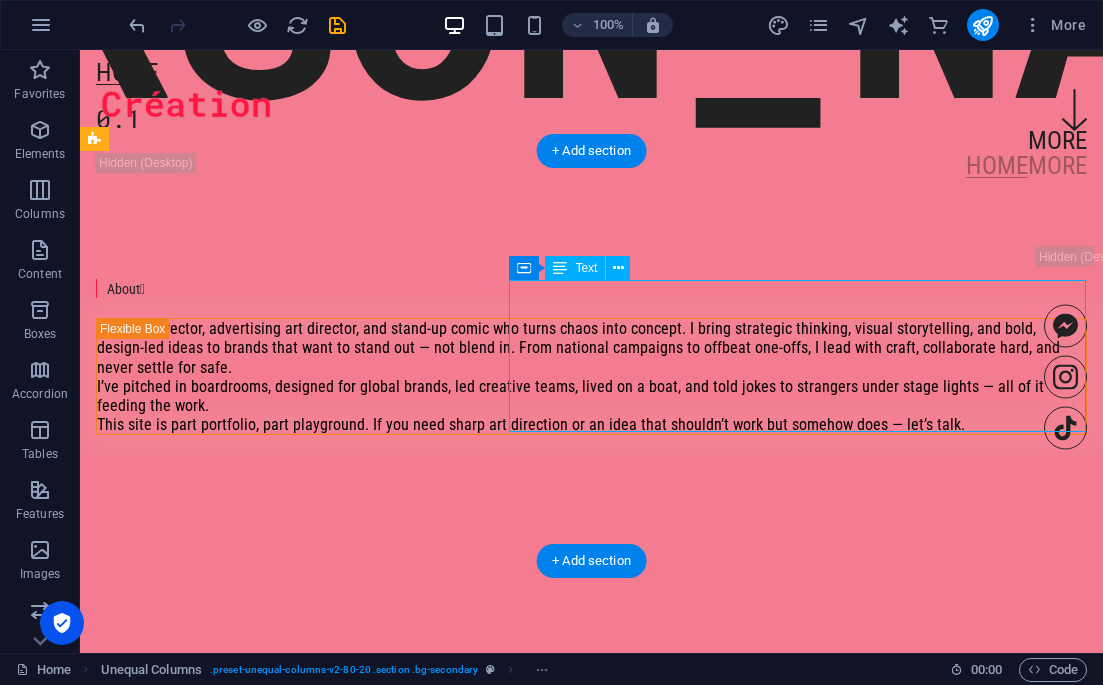 click on "[PERSON_NAME] 0.1" at bounding box center [591, -170] 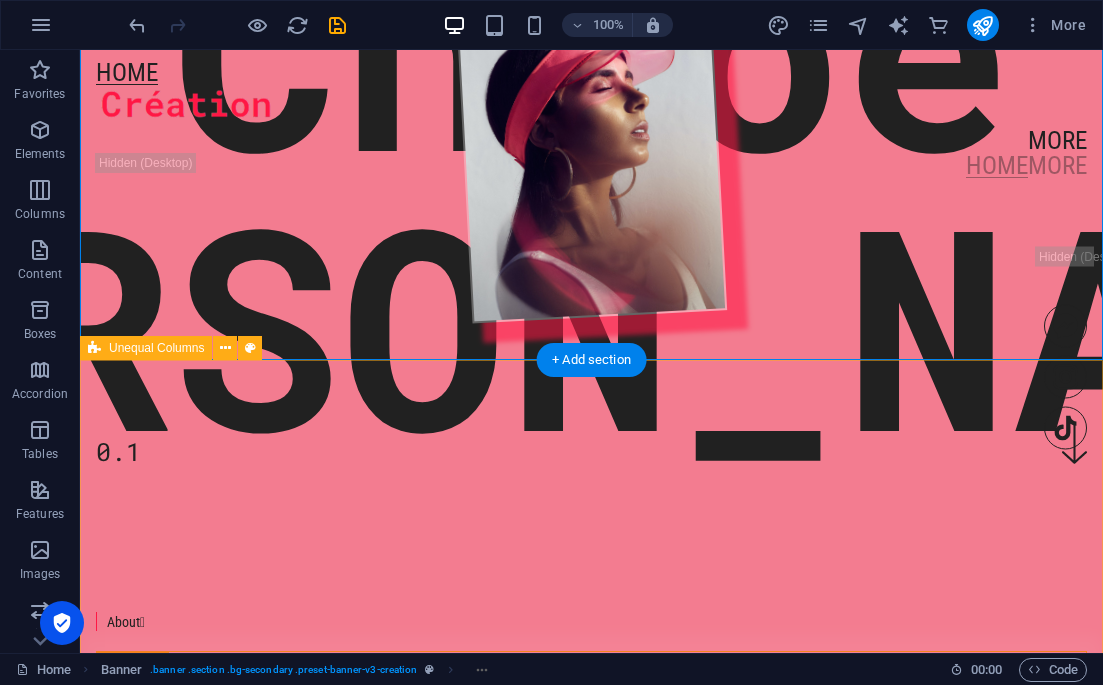 scroll, scrollTop: 506, scrollLeft: 0, axis: vertical 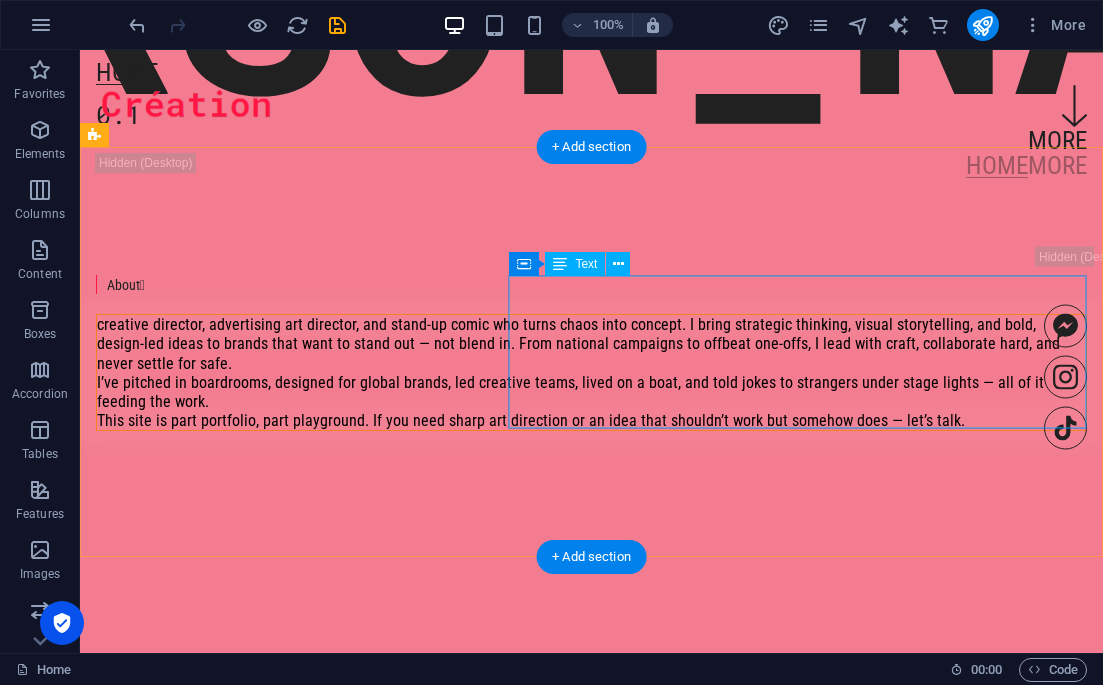 click on "creative director, advertising art director, and stand-up comic who turns chaos into concept. I bring strategic thinking, visual storytelling, and bold, design-led ideas to brands that want to stand out — not blend in. From national campaigns to offbeat one-offs, I lead with craft, collaborate hard, and never settle for safe. I’ve pitched in boardrooms, designed for global brands, led creative teams, lived on a boat, and told jokes to strangers under stage lights — all of it feeding the work. This site is part portfolio, part playground. If you need sharp art direction or an idea that shouldn’t work but somehow does — let’s talk." at bounding box center [591, 372] 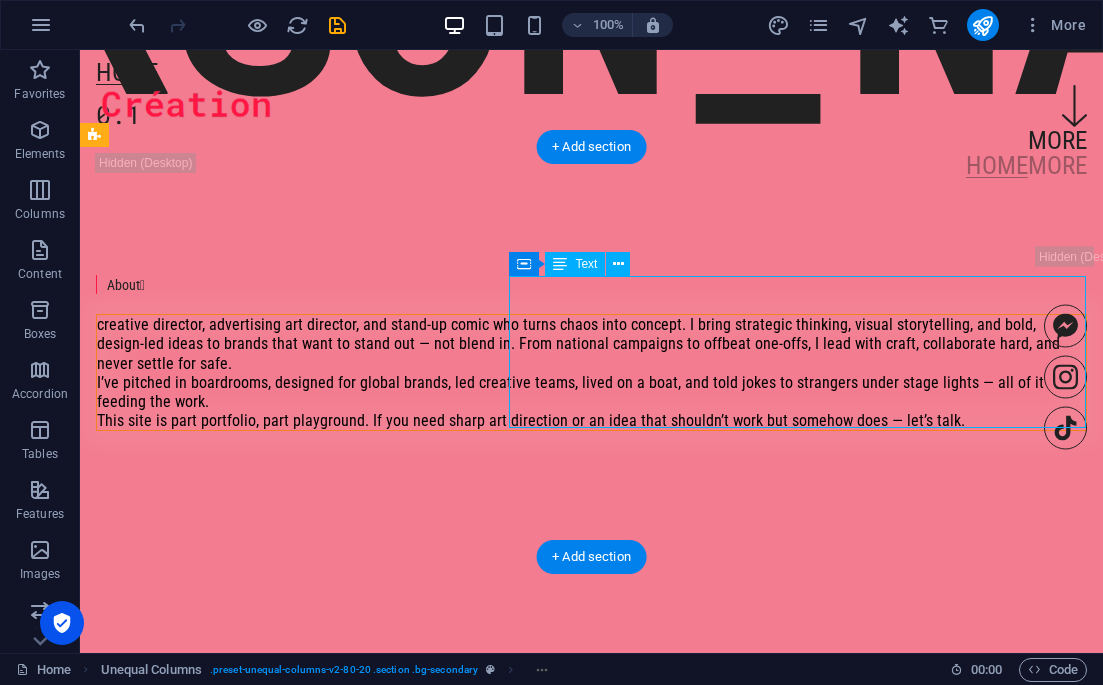 click on "creative director, advertising art director, and stand-up comic who turns chaos into concept. I bring strategic thinking, visual storytelling, and bold, design-led ideas to brands that want to stand out — not blend in. From national campaigns to offbeat one-offs, I lead with craft, collaborate hard, and never settle for safe. I’ve pitched in boardrooms, designed for global brands, led creative teams, lived on a boat, and told jokes to strangers under stage lights — all of it feeding the work. This site is part portfolio, part playground. If you need sharp art direction or an idea that shouldn’t work but somehow does — let’s talk." at bounding box center [591, 372] 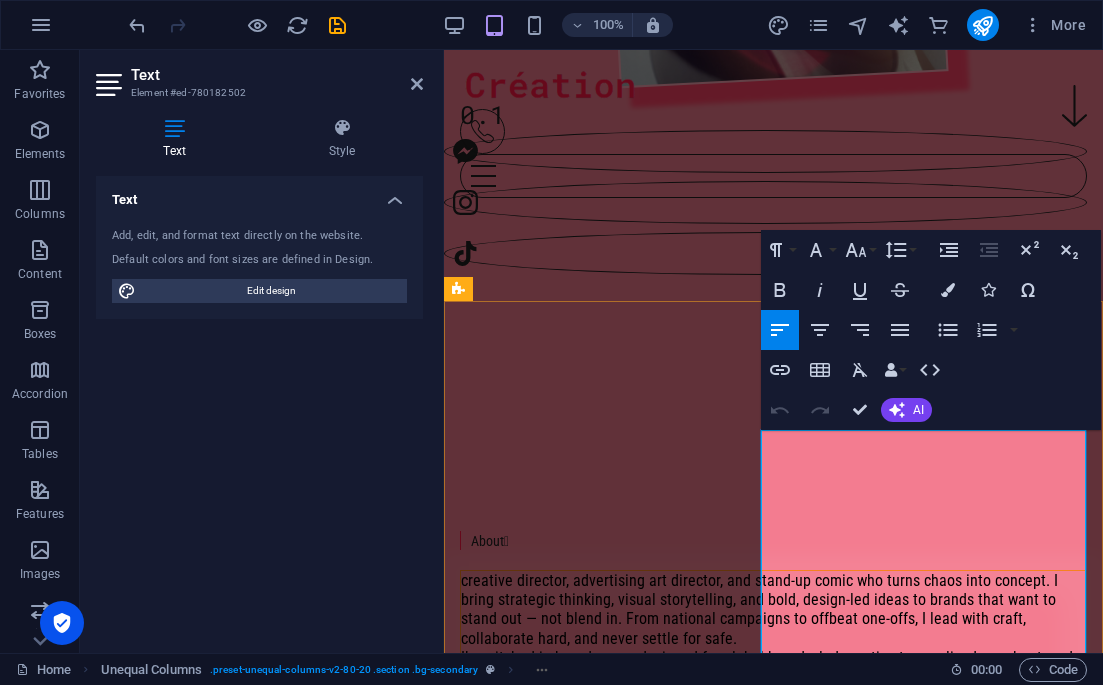 click on "creative director, advertising art director, and stand-up comic who turns chaos into concept. I bring strategic thinking, visual storytelling, and bold, design-led ideas to brands that want to stand out — not blend in. From national campaigns to offbeat one-offs, I lead with craft, collaborate hard, and never settle for safe." at bounding box center [773, 609] 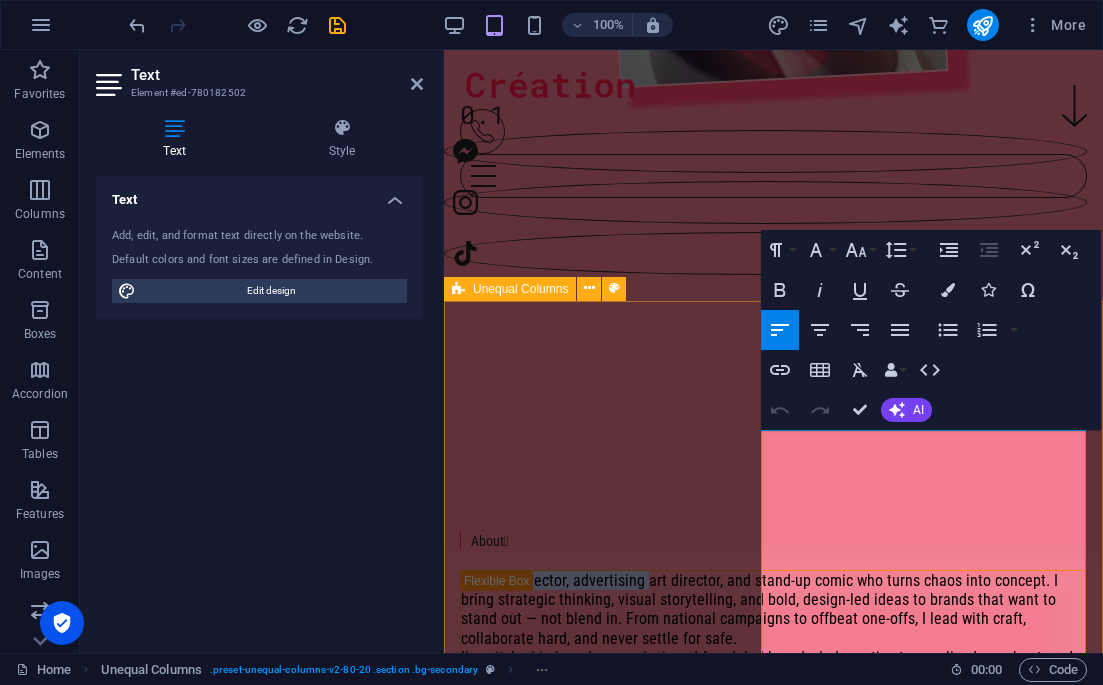 drag, startPoint x: 944, startPoint y: 439, endPoint x: 749, endPoint y: 434, distance: 195.06409 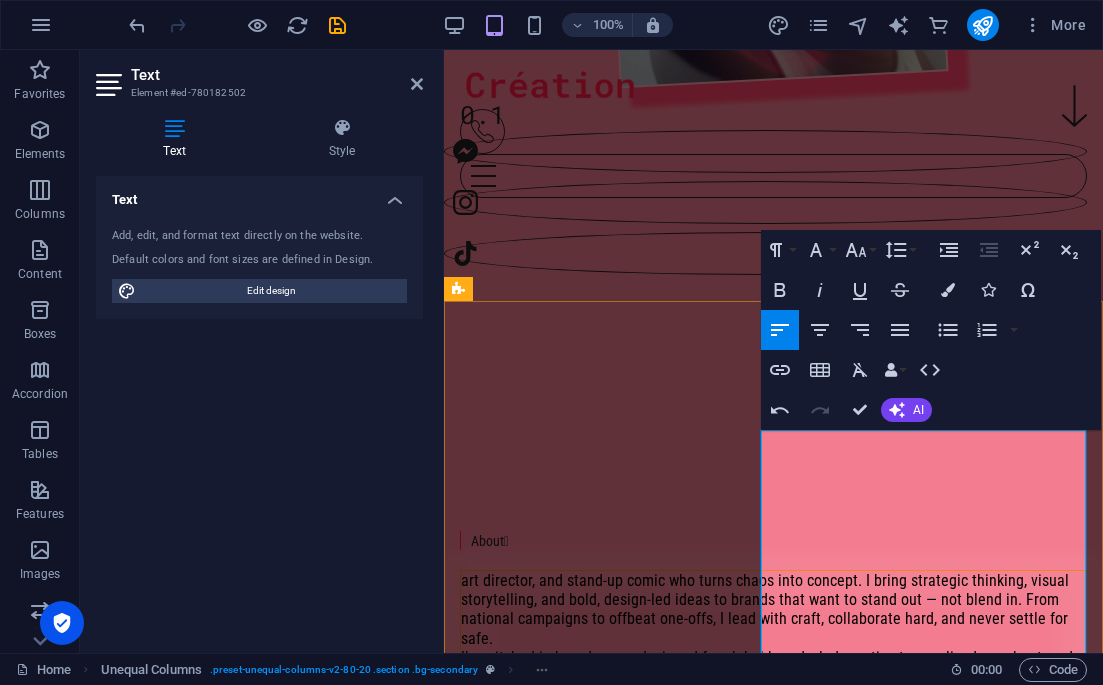 click on "art director, and stand-up comic who turns chaos into concept. I bring strategic thinking, visual storytelling, and bold, design-led ideas to brands that want to stand out — not blend in. From national campaigns to offbeat one-offs, I lead with craft, collaborate hard, and never settle for safe." at bounding box center [773, 609] 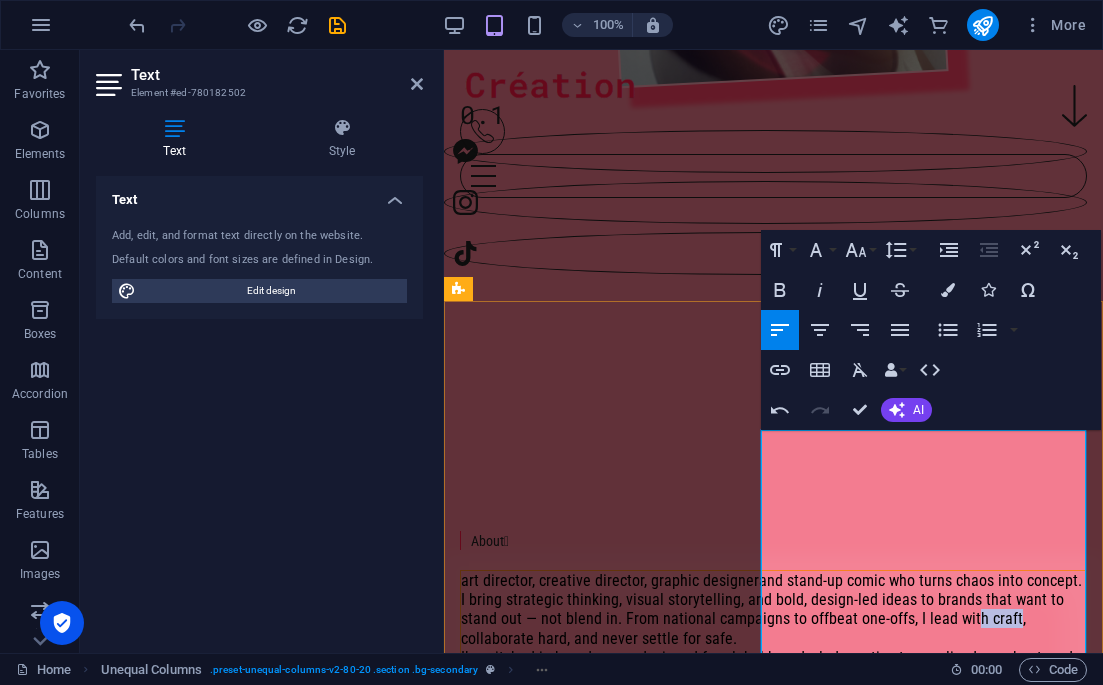drag, startPoint x: 968, startPoint y: 534, endPoint x: 931, endPoint y: 535, distance: 37.01351 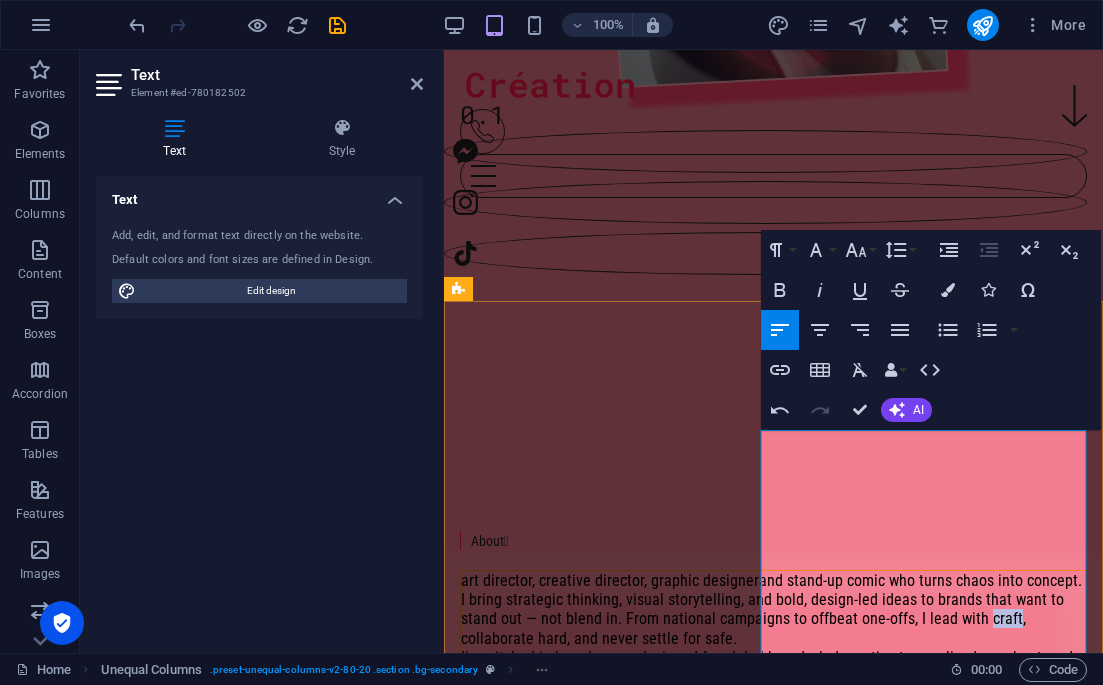 drag, startPoint x: 939, startPoint y: 536, endPoint x: 969, endPoint y: 533, distance: 30.149628 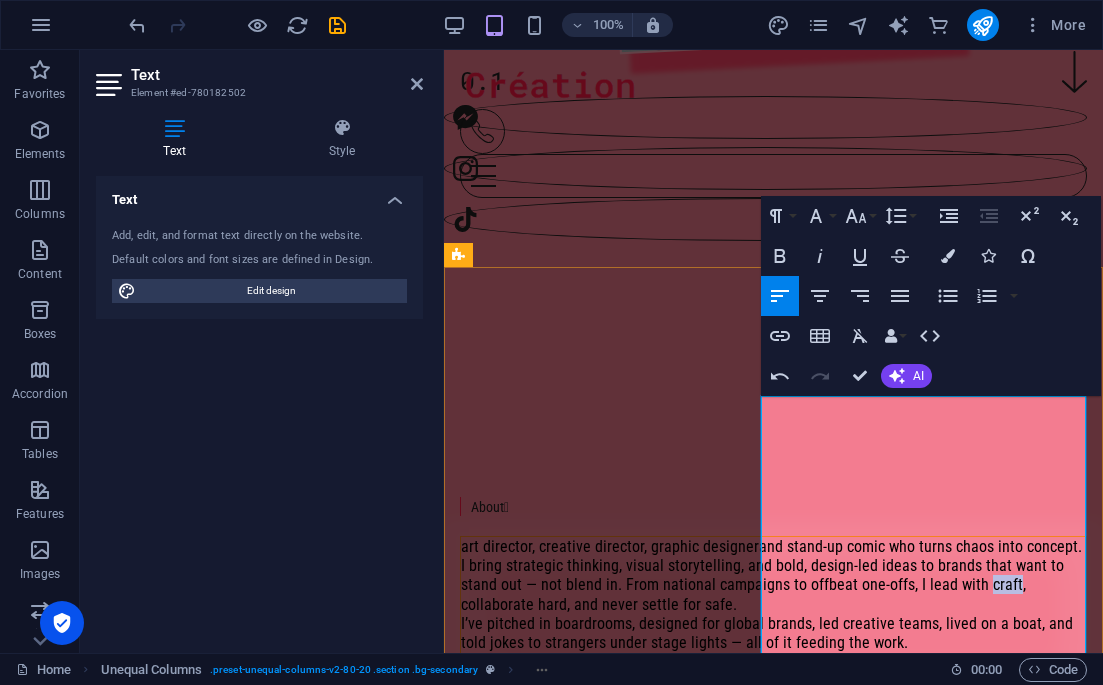 scroll, scrollTop: 549, scrollLeft: 0, axis: vertical 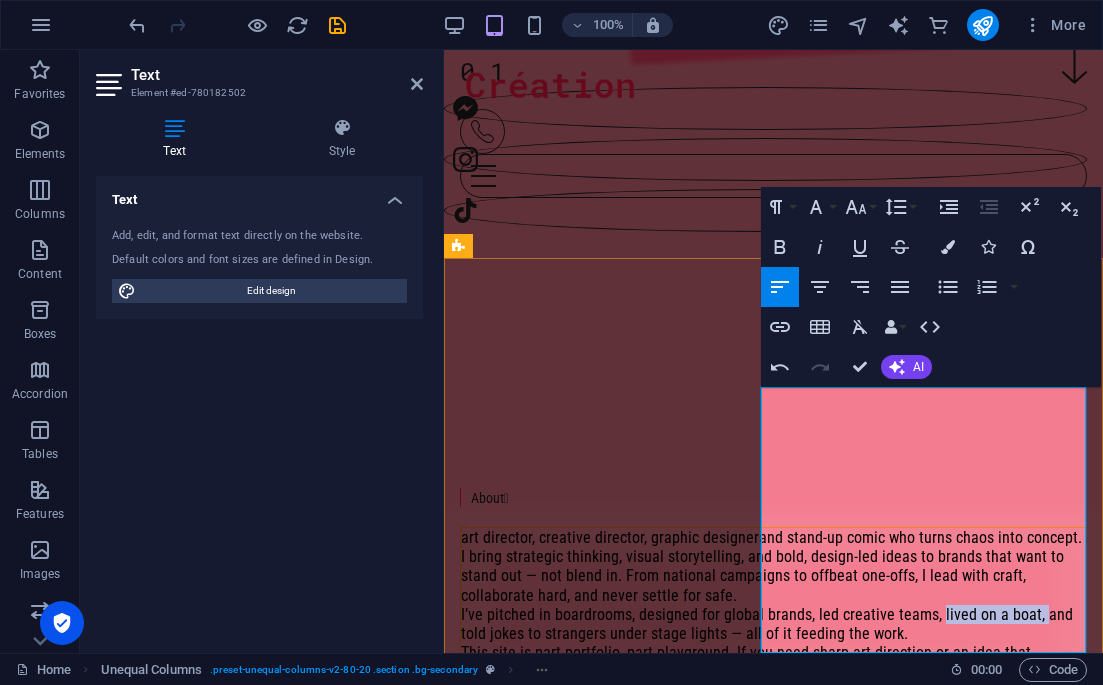 drag, startPoint x: 934, startPoint y: 550, endPoint x: 1035, endPoint y: 548, distance: 101.0198 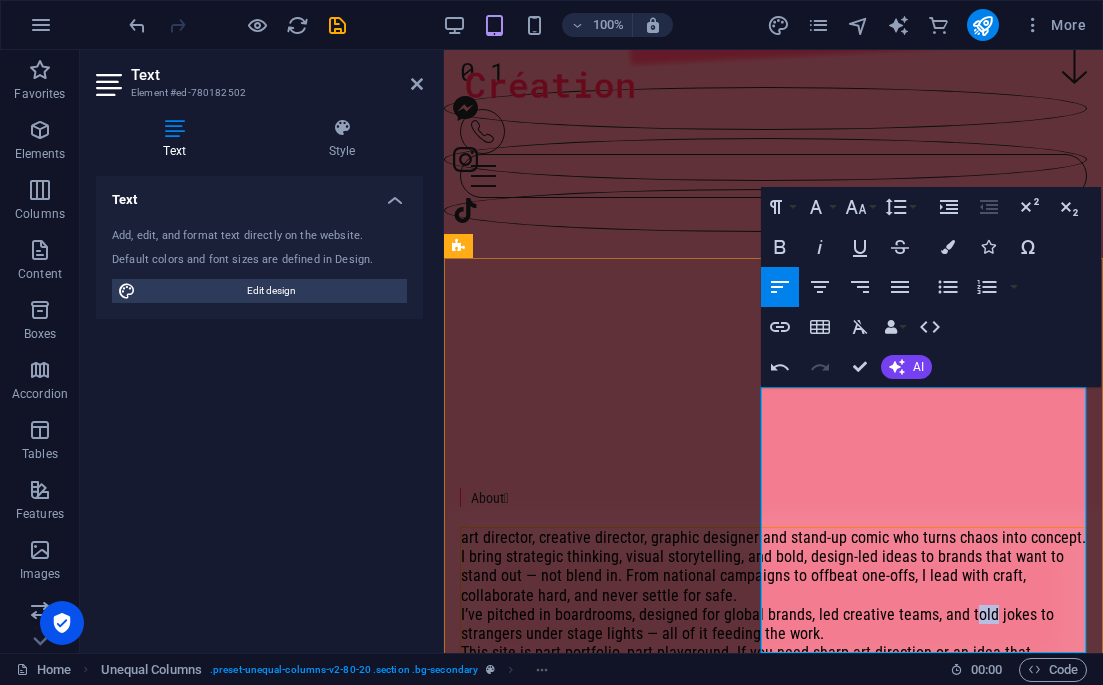click on "I’ve pitched in boardrooms, designed for global brands, led creative teams, and told jokes to strangers under stage lights — all of it feeding the work." at bounding box center [773, 624] 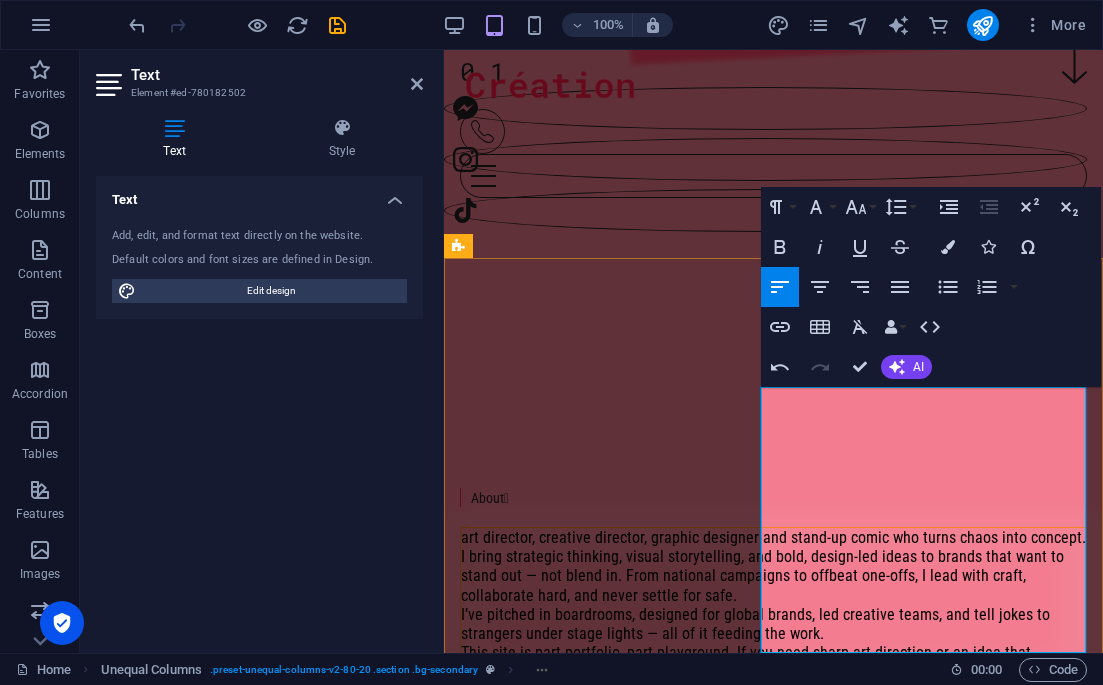 click on "This site is part portfolio, part playground. If you need sharp art direction or an idea that shouldn’t work but somehow does — let’s talk." at bounding box center [773, 662] 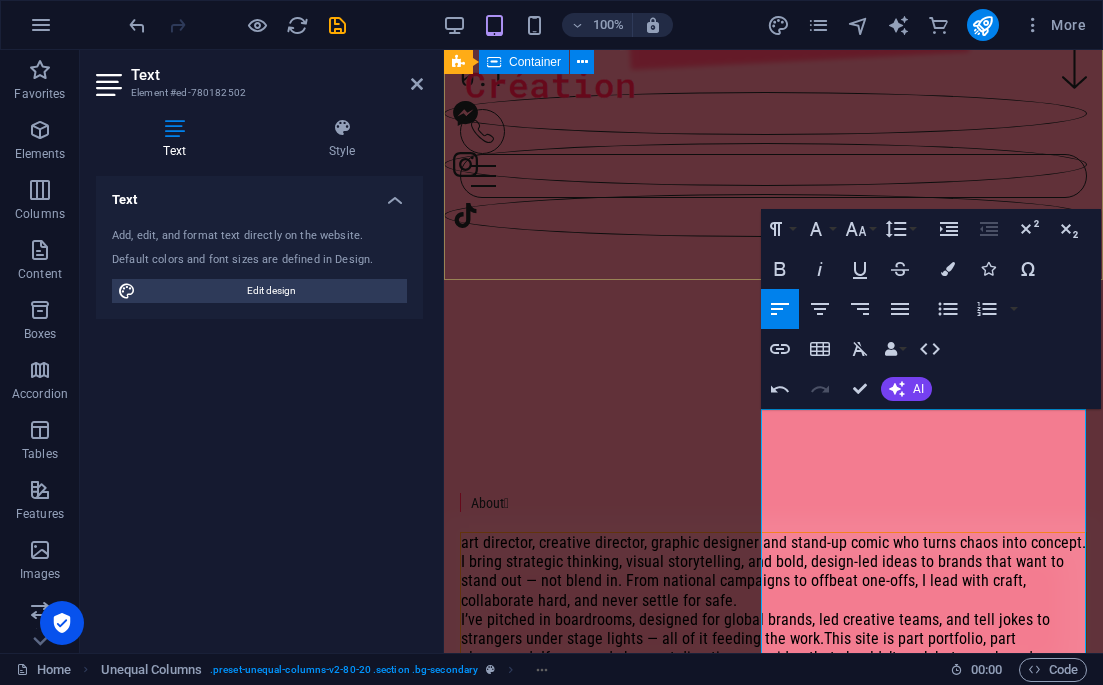 scroll, scrollTop: 527, scrollLeft: 0, axis: vertical 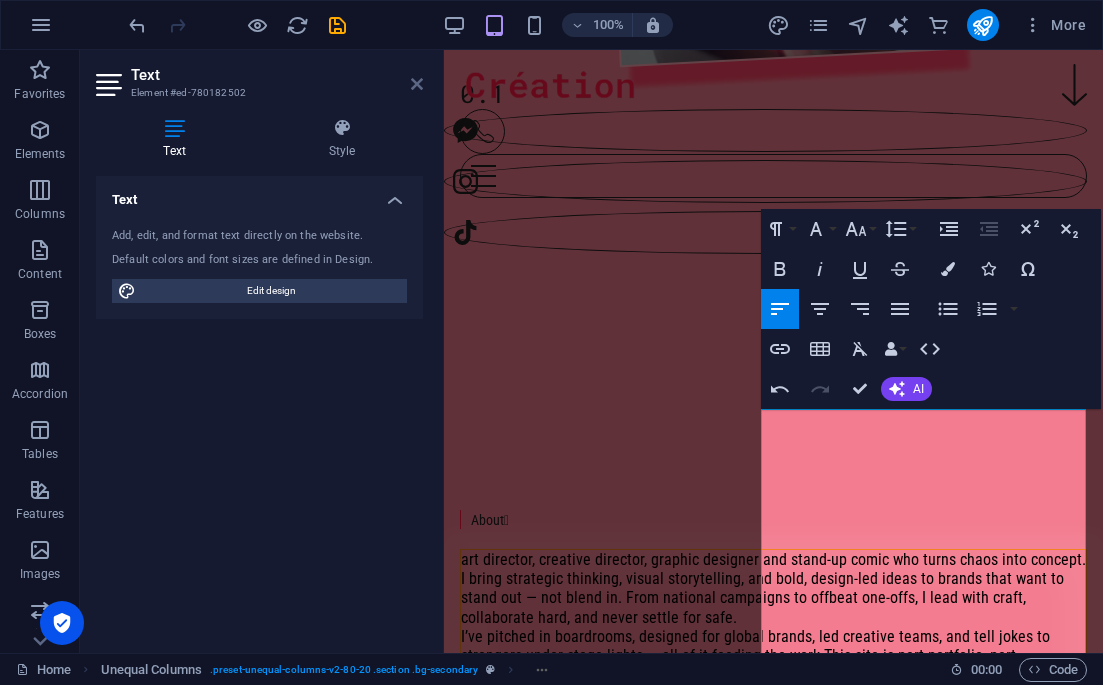 click at bounding box center [417, 84] 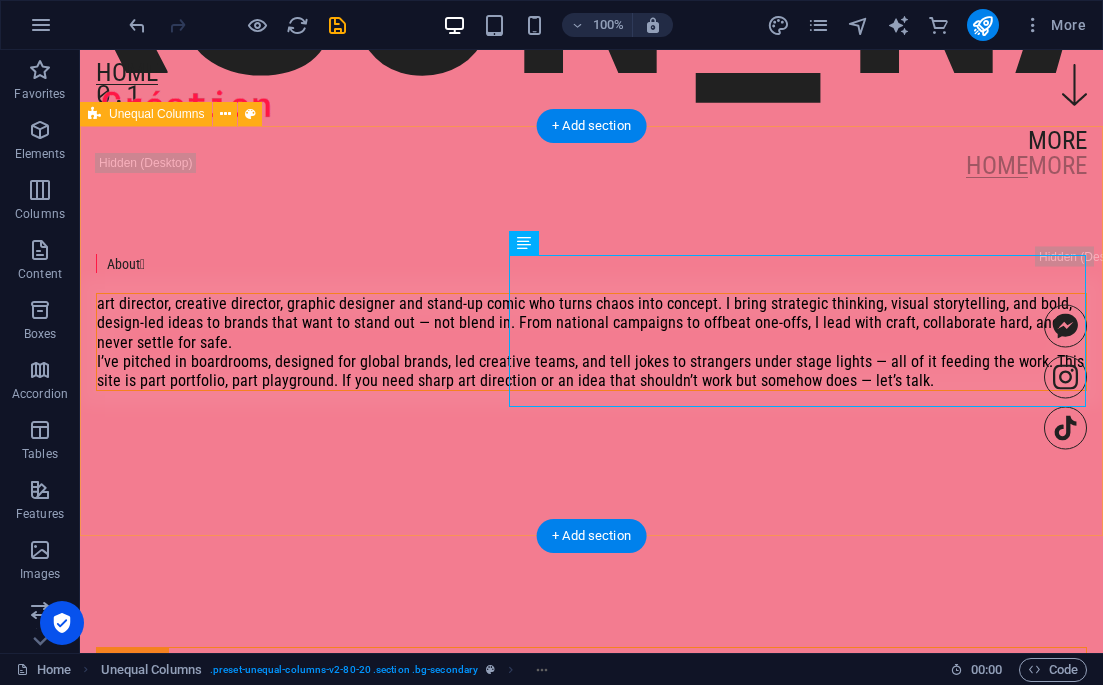 click on "About   art director, creative director, graphic designer and stand-up comic who turns chaos into concept. I bring strategic thinking, visual storytelling, and bold, design-led ideas to brands that want to stand out — not blend in. From national campaigns to offbeat one-offs, I lead with craft, collaborate hard, and never settle for safe. I’ve pitched in boardrooms, designed for global brands, led creative teams, and tell jokes to strangers under stage lights — all of it feeding the work. This site is part portfolio, part playground. If you need sharp art direction or an idea that shouldn’t work but somehow does — let’s talk." at bounding box center (591, 322) 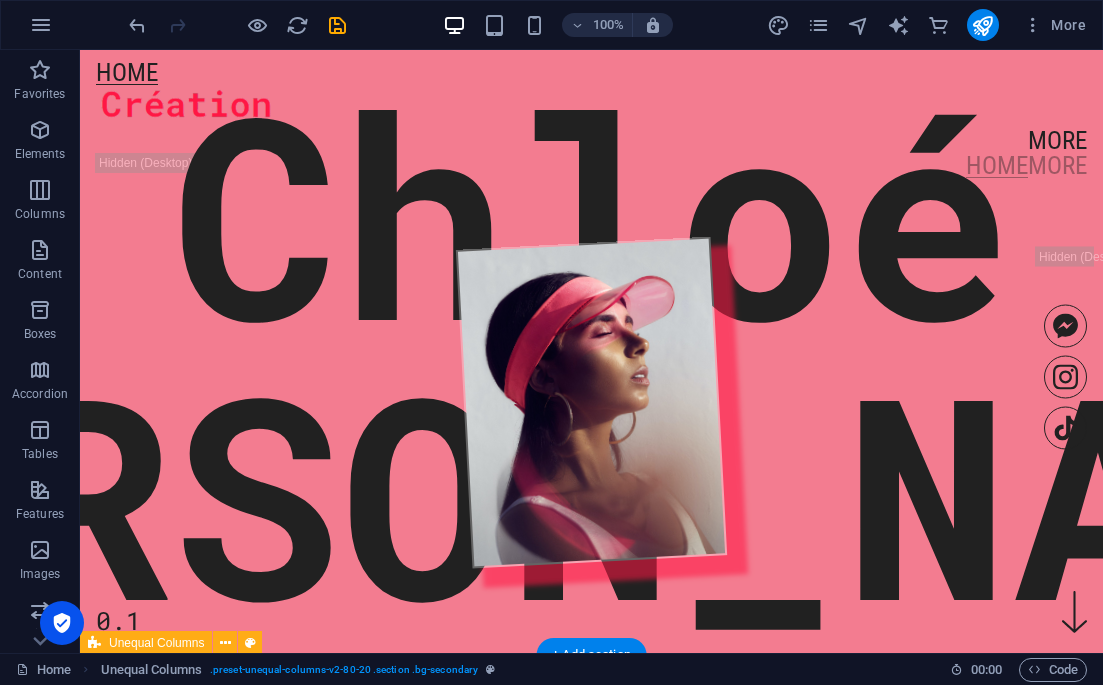 scroll, scrollTop: 0, scrollLeft: 0, axis: both 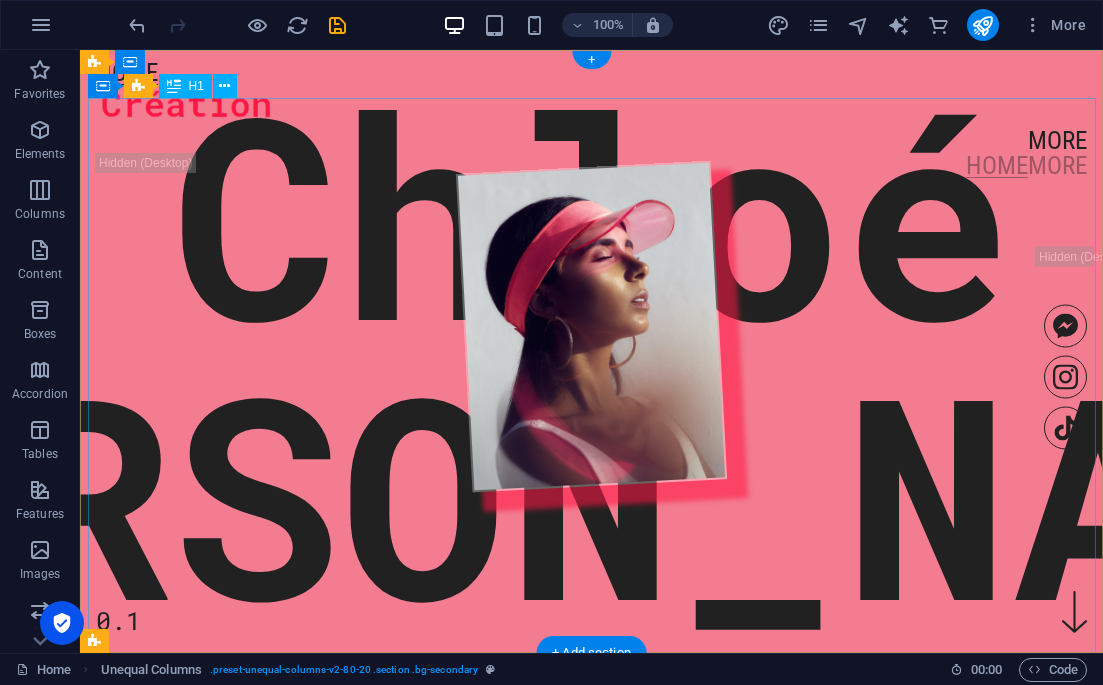 click on "[PERSON_NAME]" at bounding box center (592, 352) 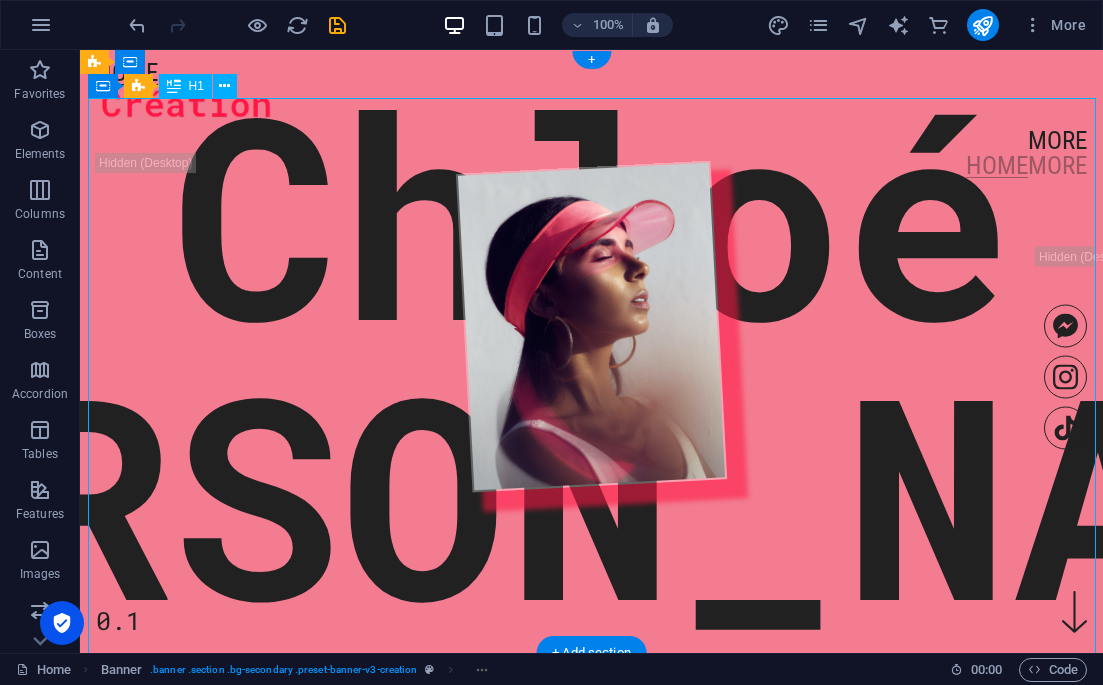 click on "[PERSON_NAME]" at bounding box center (592, 352) 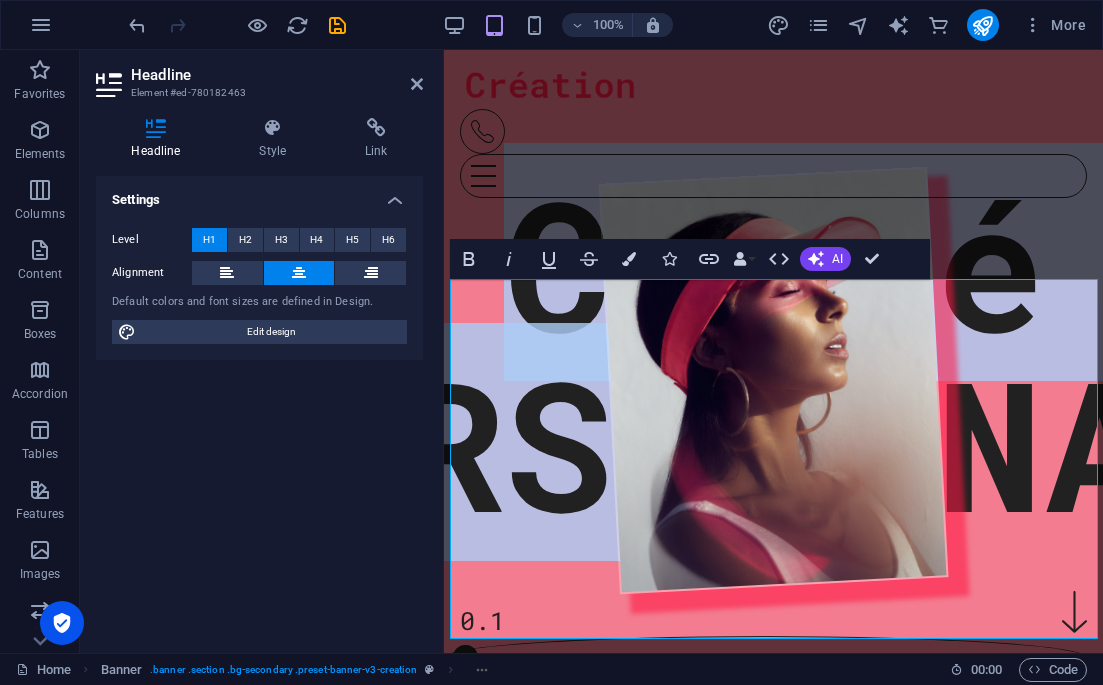 type 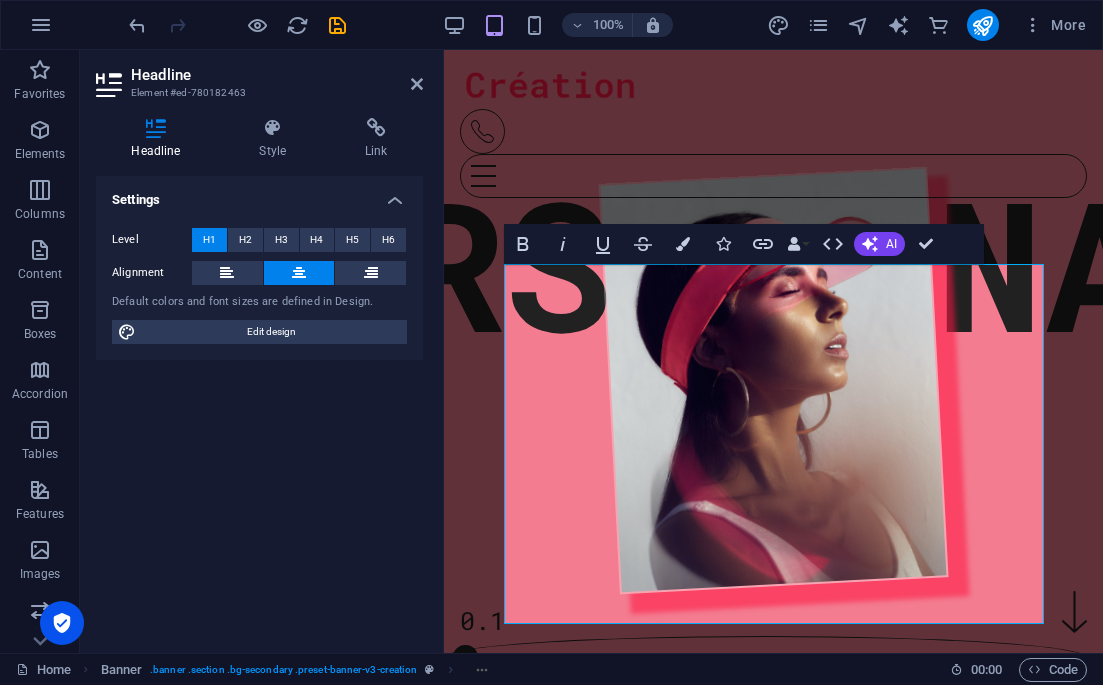 scroll, scrollTop: 15, scrollLeft: 0, axis: vertical 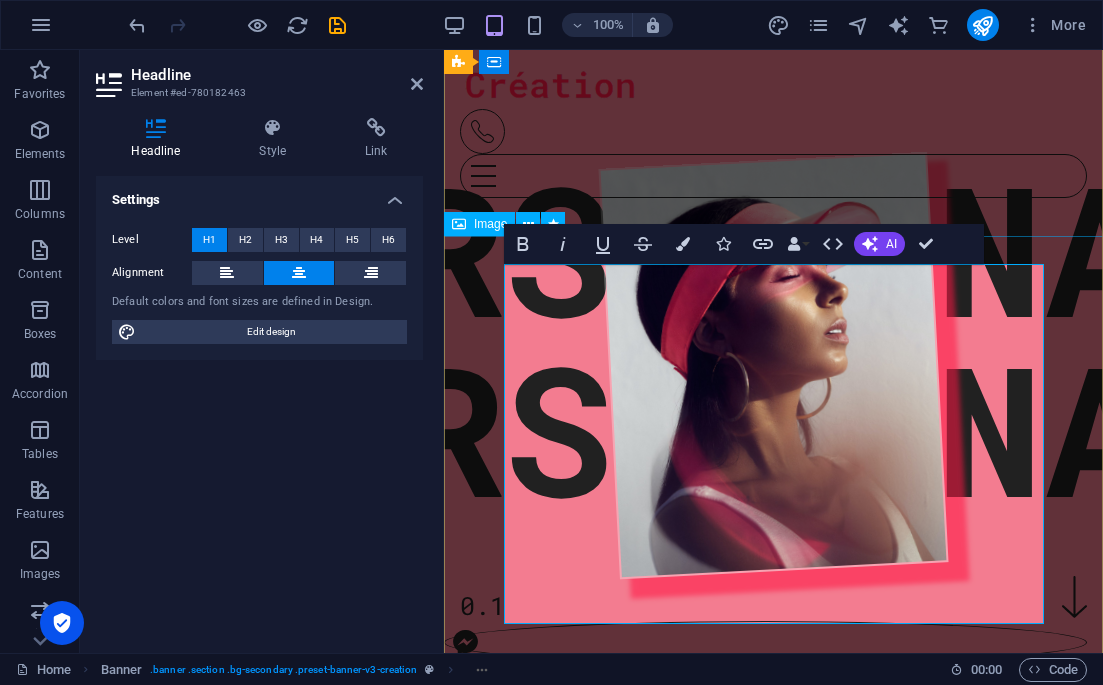click at bounding box center [774, 365] 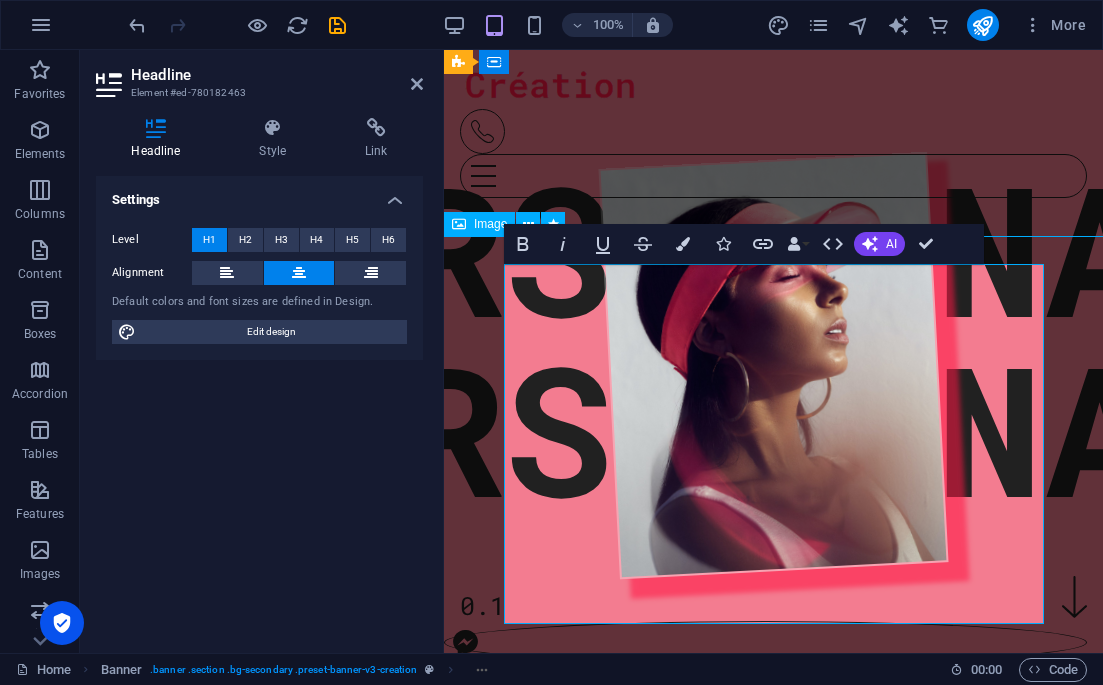 click at bounding box center (774, 365) 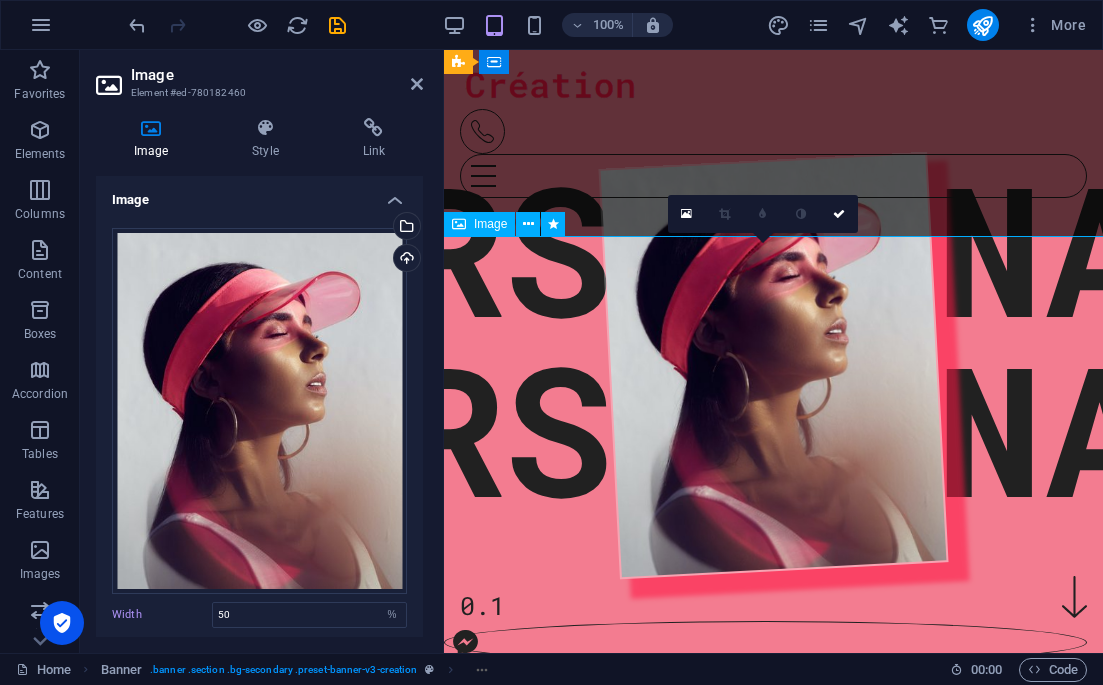 click at bounding box center [774, 365] 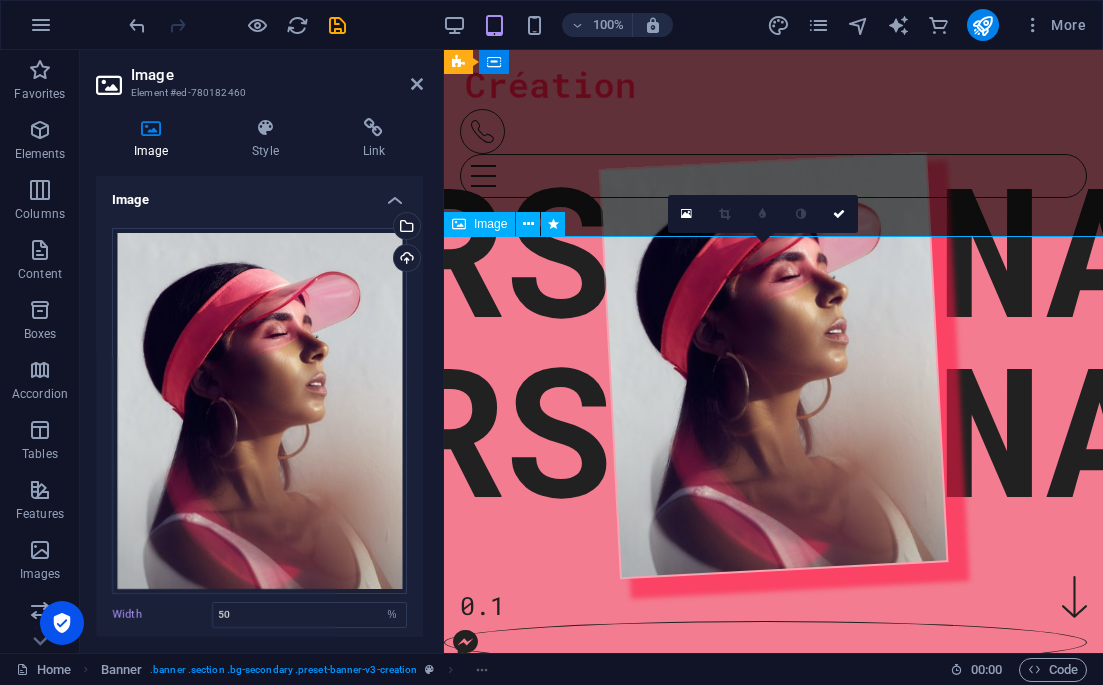 click at bounding box center (774, 365) 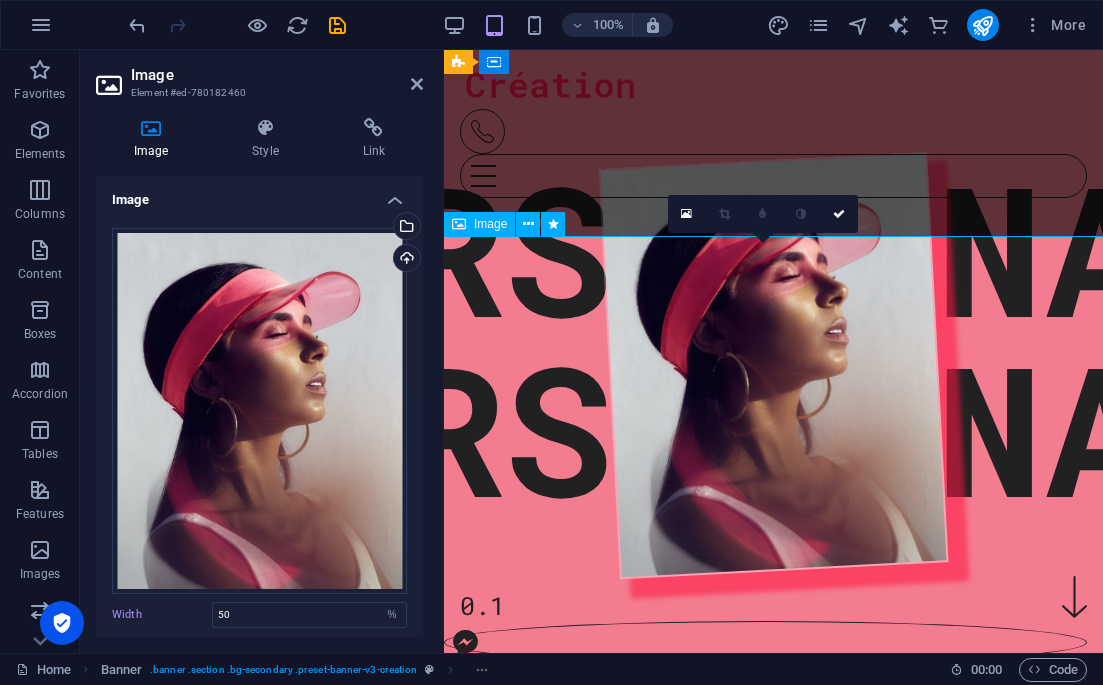 click at bounding box center [774, 365] 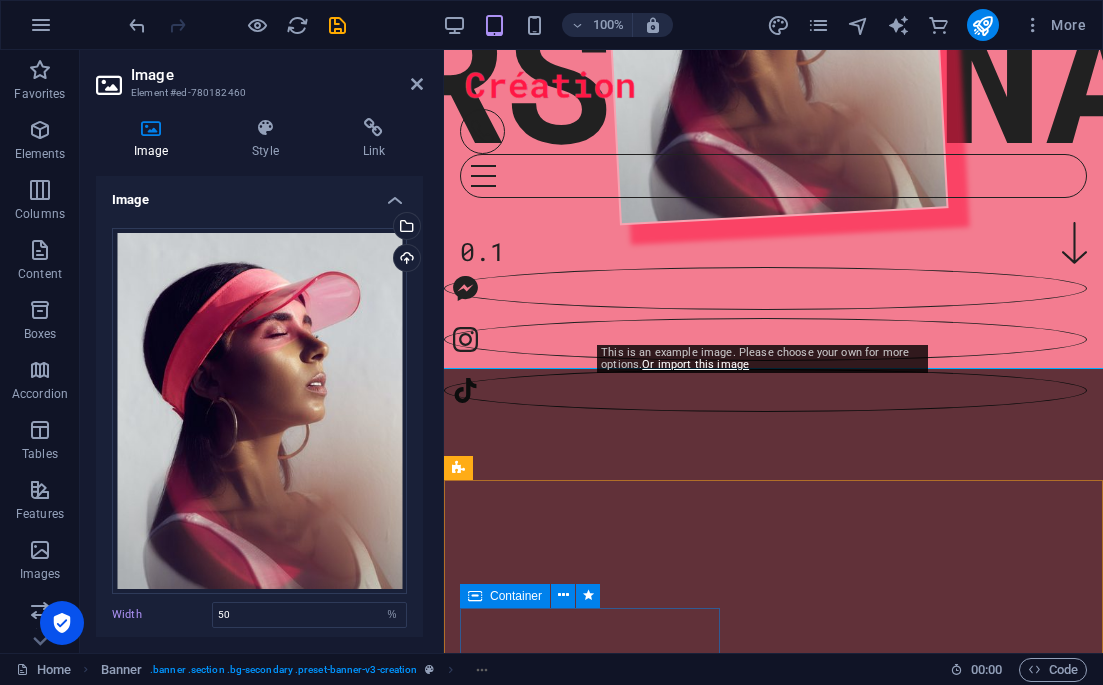 scroll, scrollTop: 321, scrollLeft: 0, axis: vertical 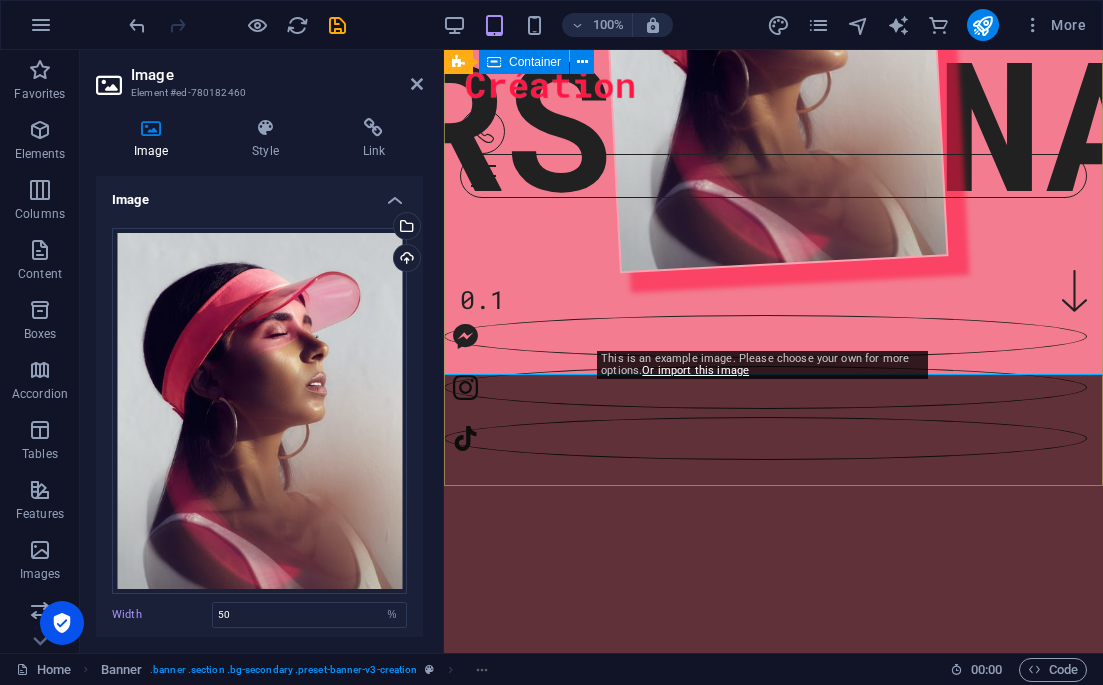 click on "[PERSON_NAME] 0.1" at bounding box center [773, 158] 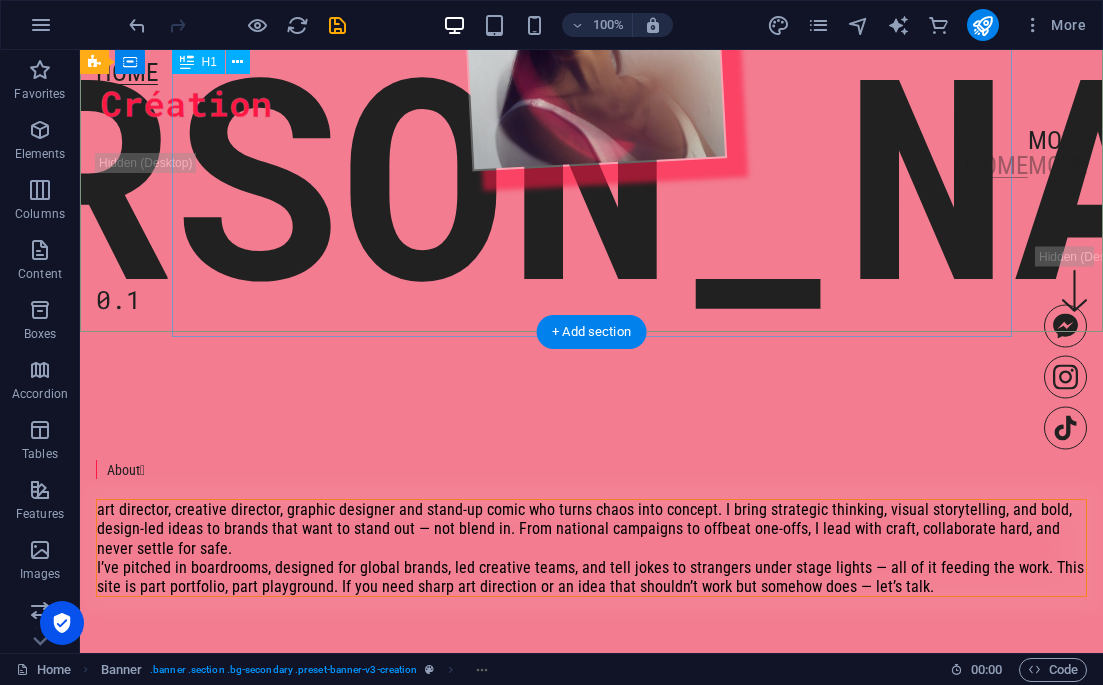 click on "[PERSON_NAME]" at bounding box center [592, 31] 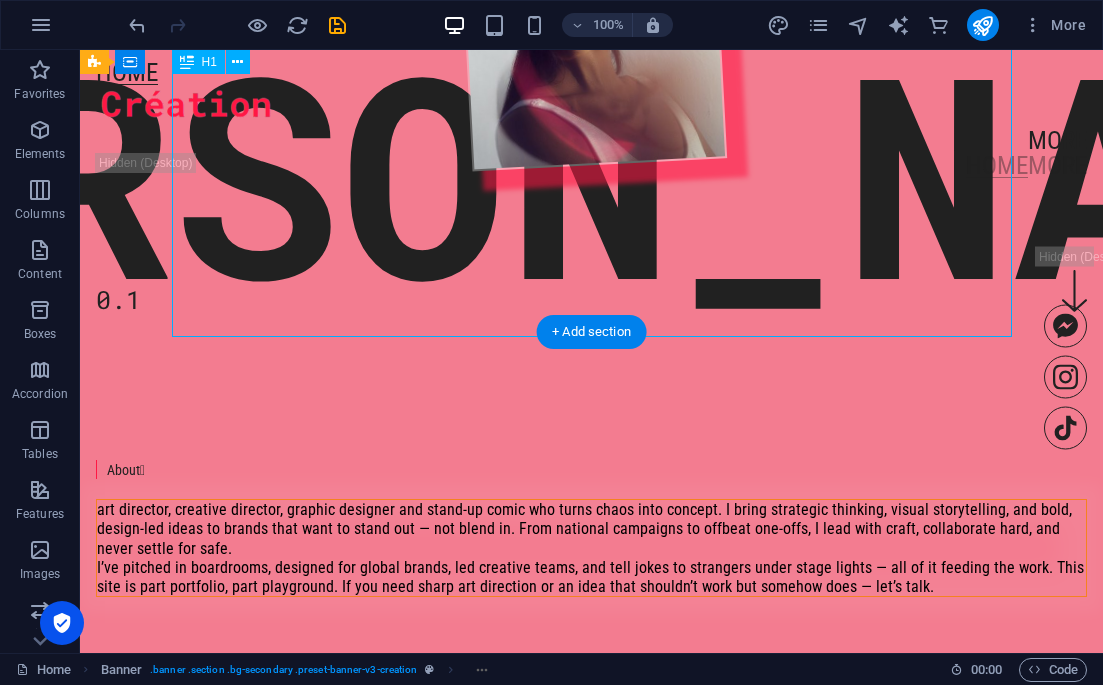 click on "[PERSON_NAME]" at bounding box center [592, 31] 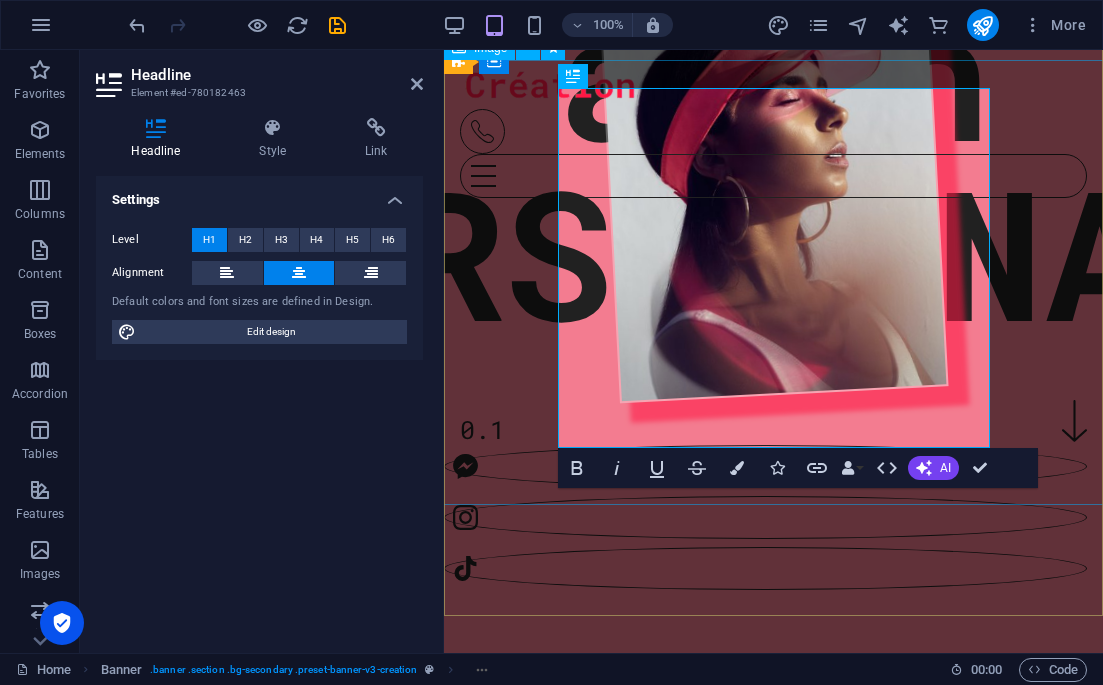 type 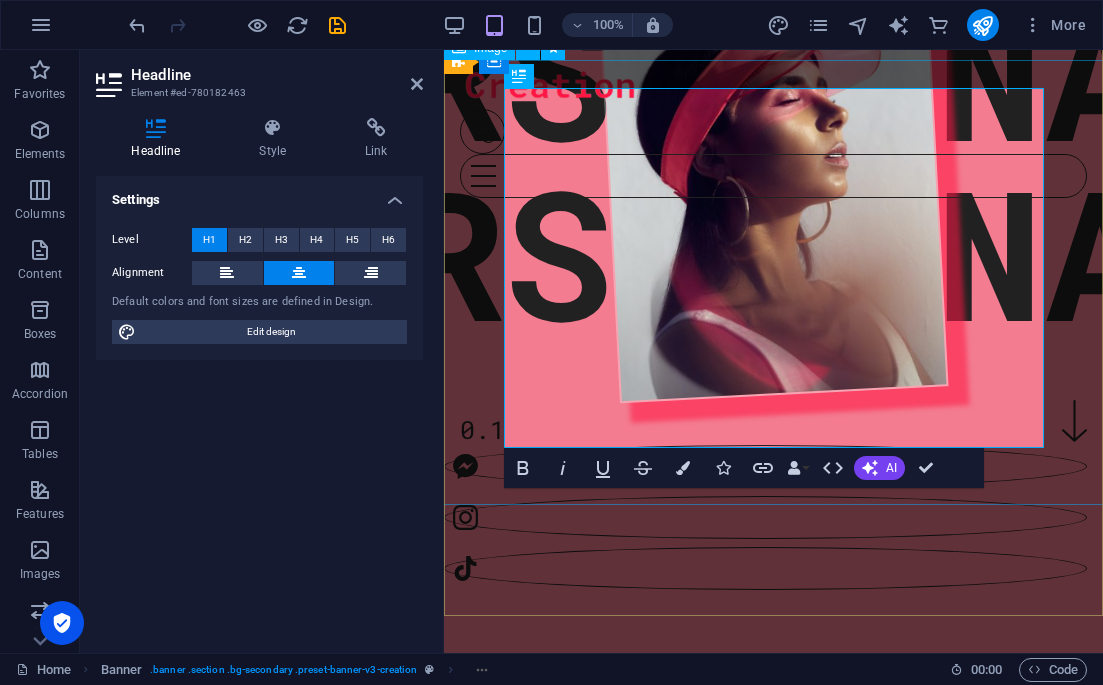 click at bounding box center (774, 189) 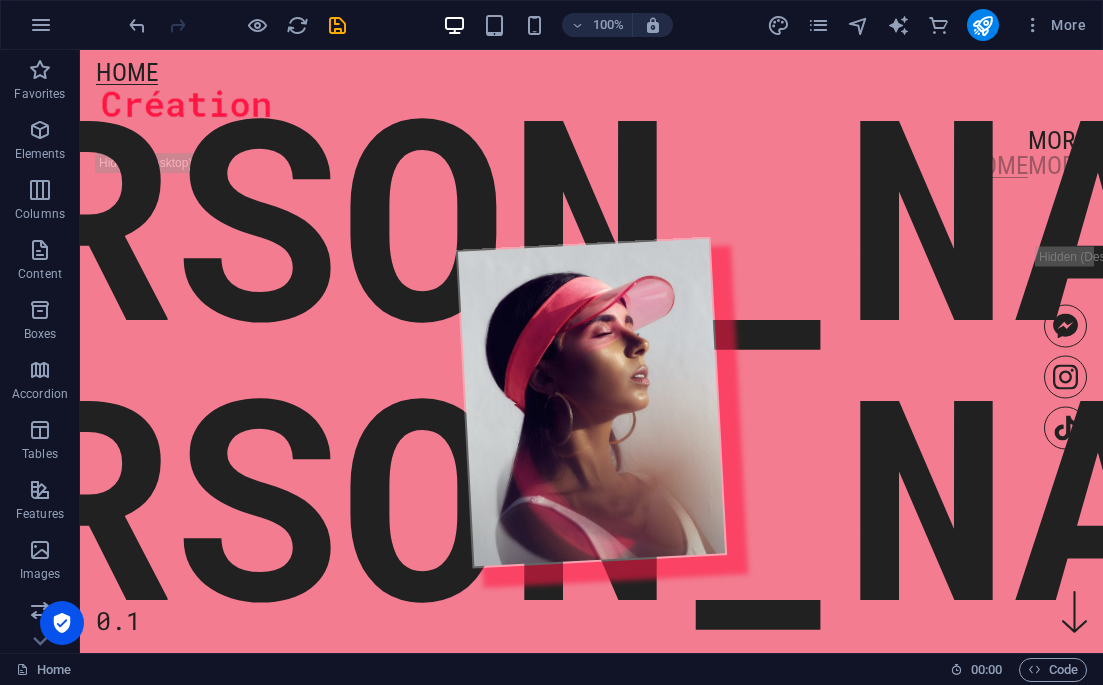scroll, scrollTop: 0, scrollLeft: 0, axis: both 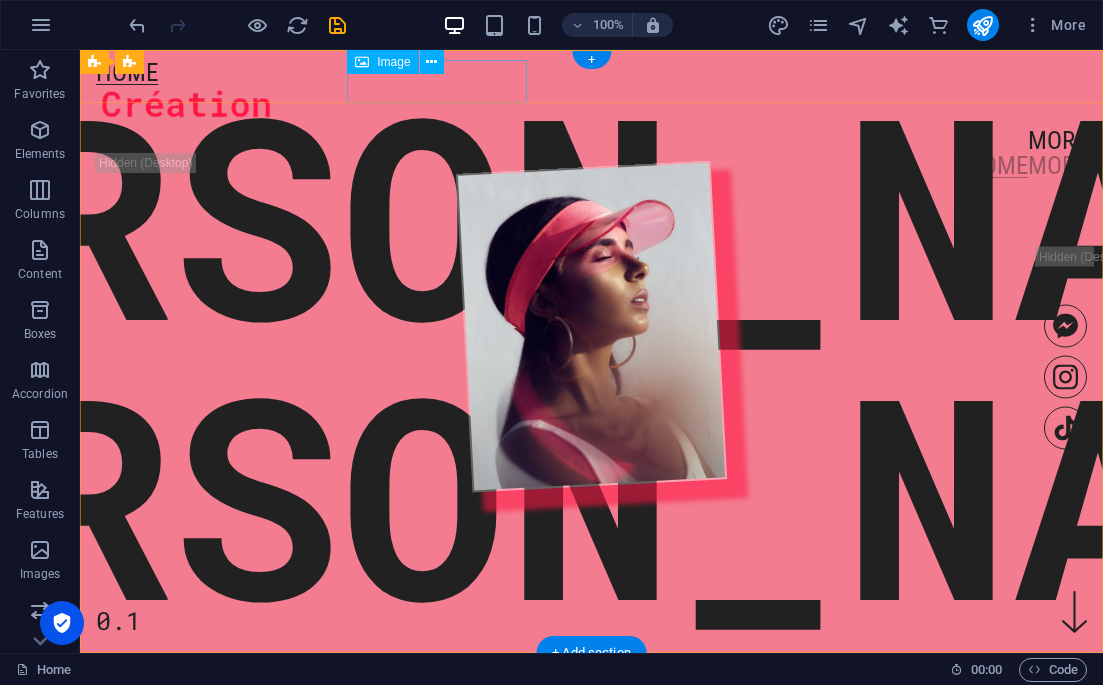 click at bounding box center [591, 106] 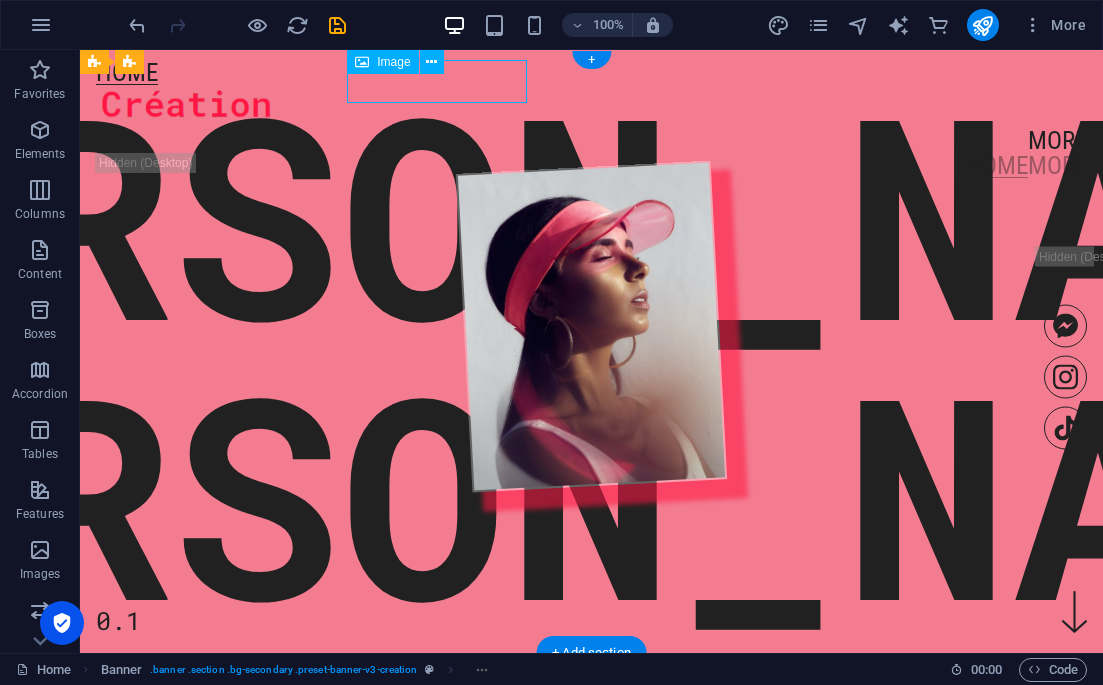 click at bounding box center (591, 106) 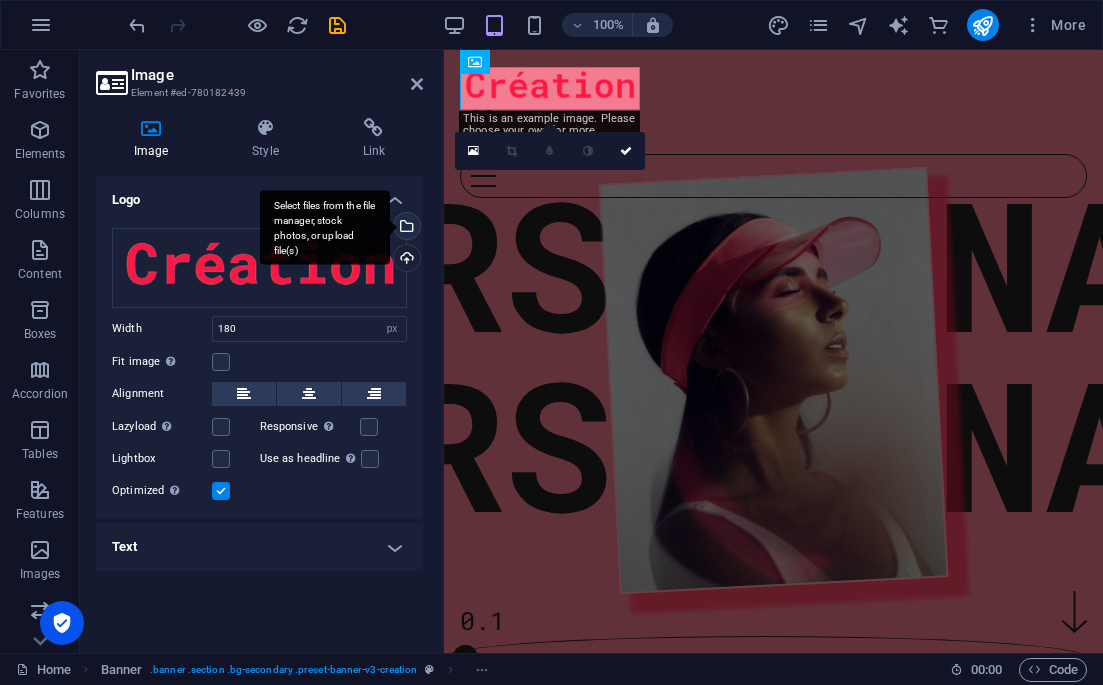 click on "Select files from the file manager, stock photos, or upload file(s)" at bounding box center [405, 228] 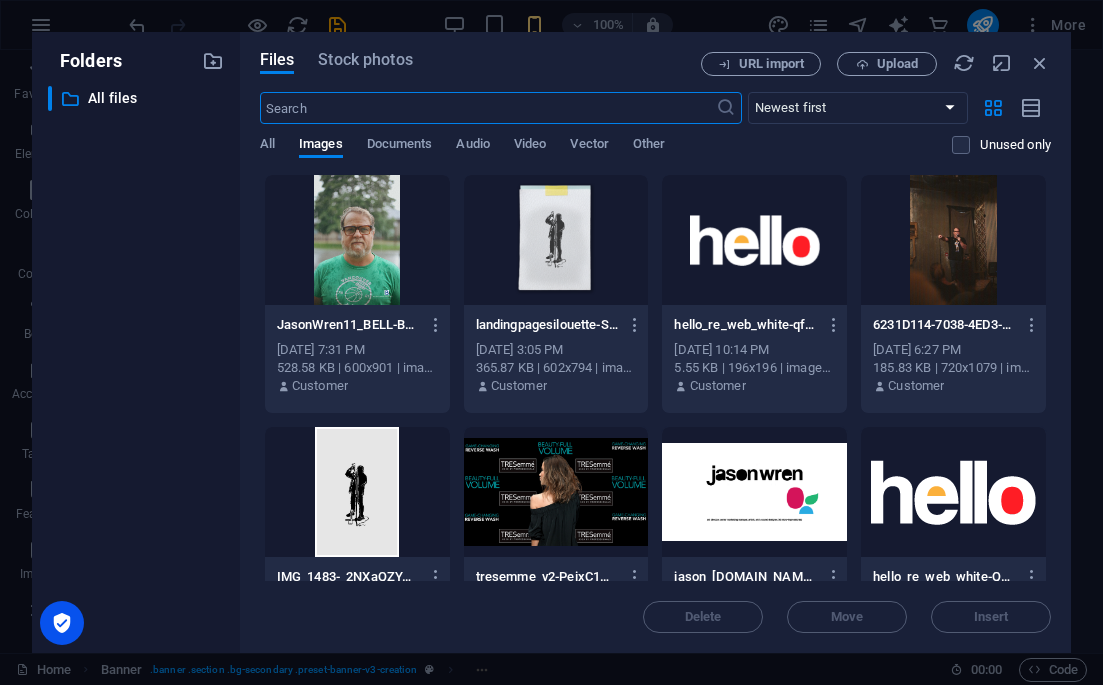 scroll, scrollTop: 18, scrollLeft: 0, axis: vertical 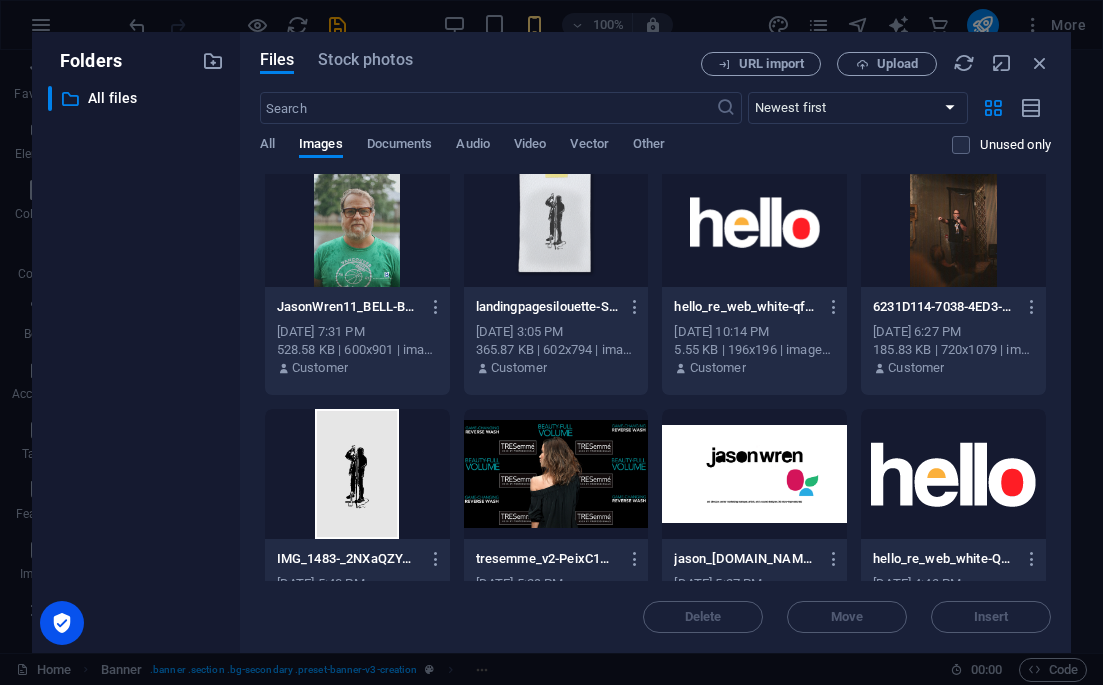 click at bounding box center (953, 474) 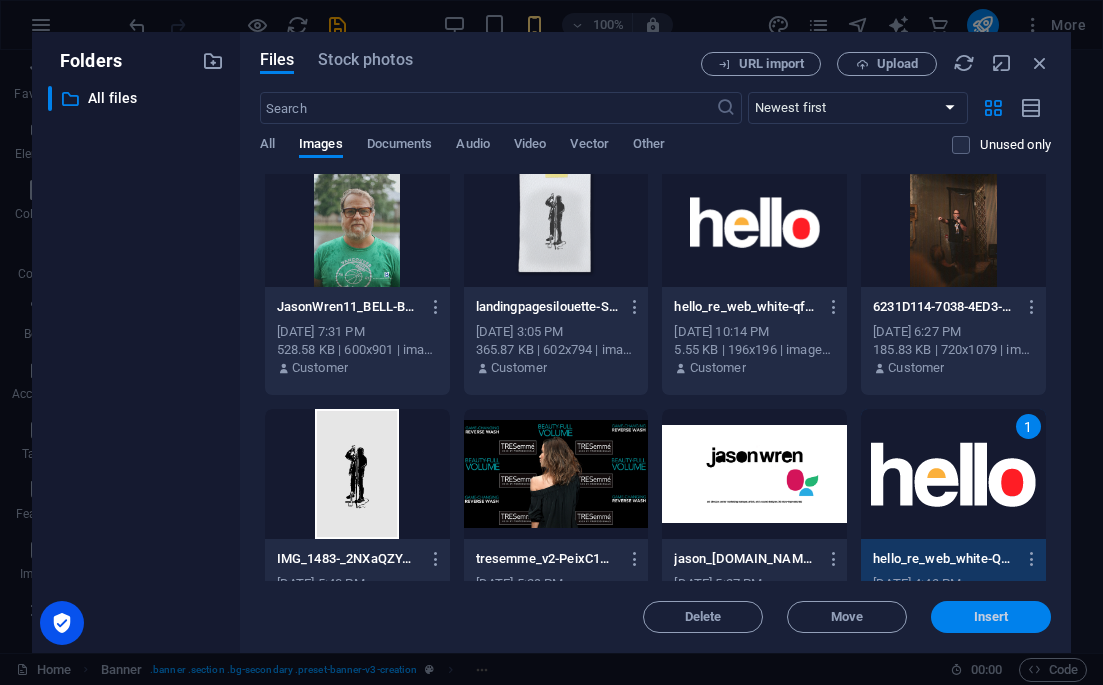 click on "Insert" at bounding box center (991, 617) 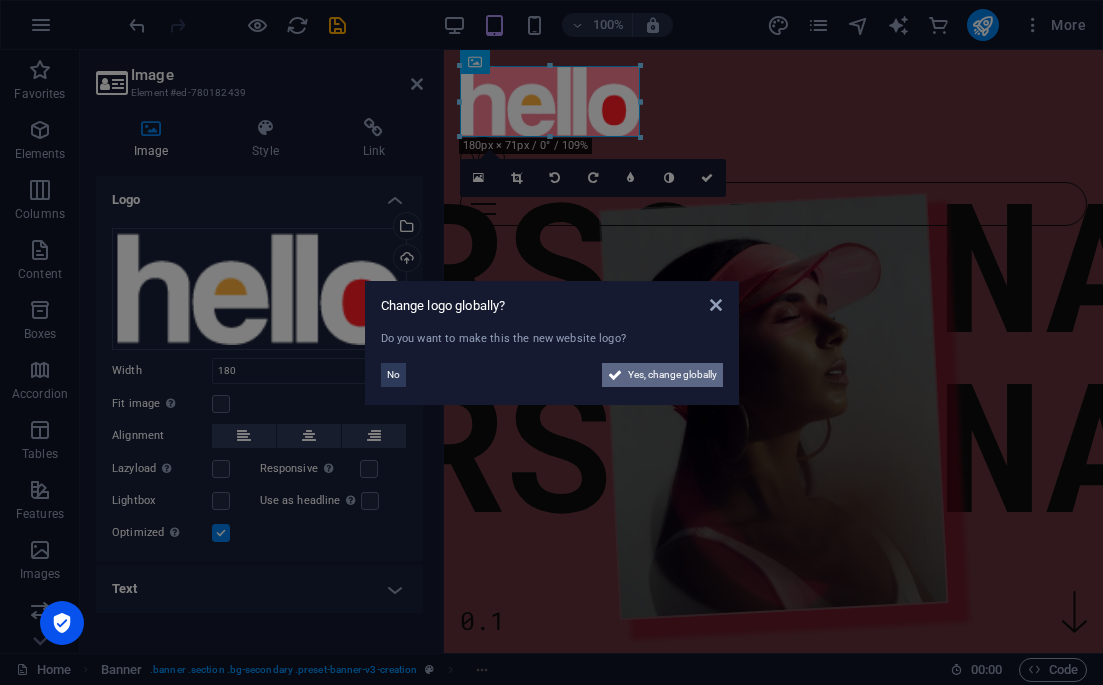 click on "Yes, change globally" at bounding box center [672, 375] 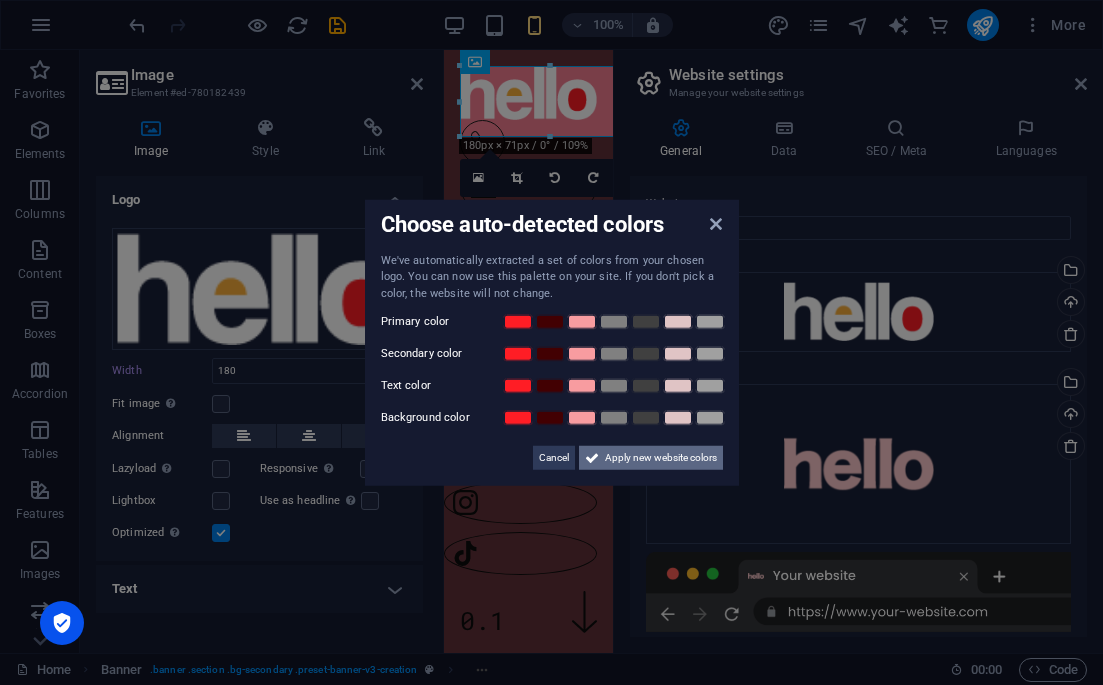 click on "Apply new website colors" at bounding box center (661, 458) 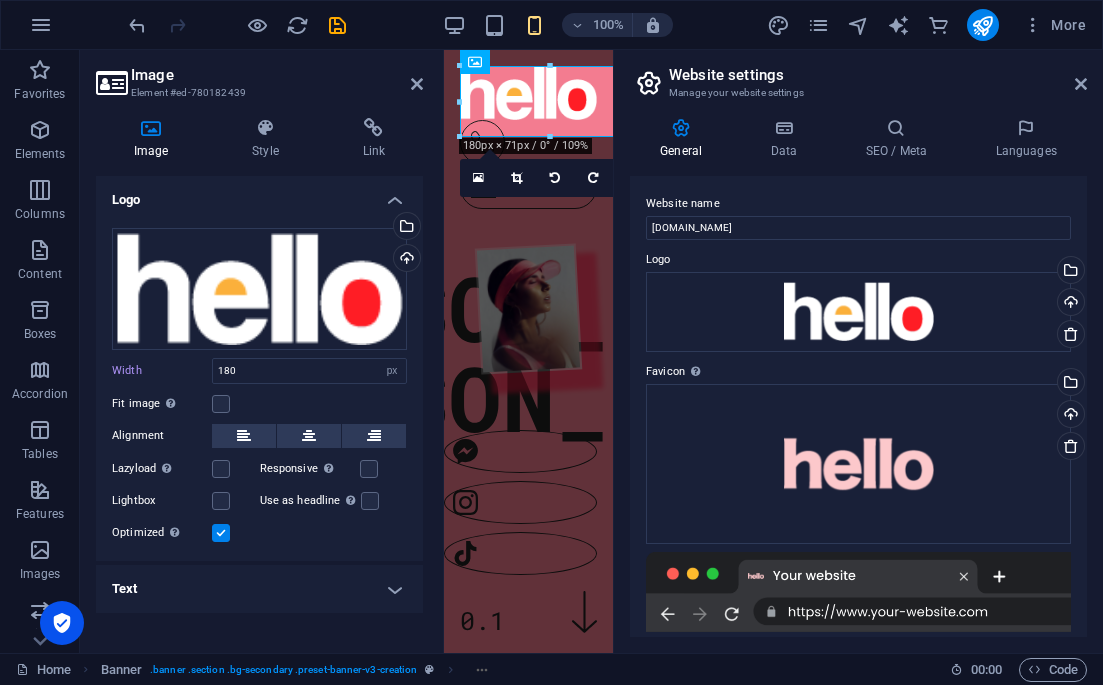 click on "Image" at bounding box center [277, 75] 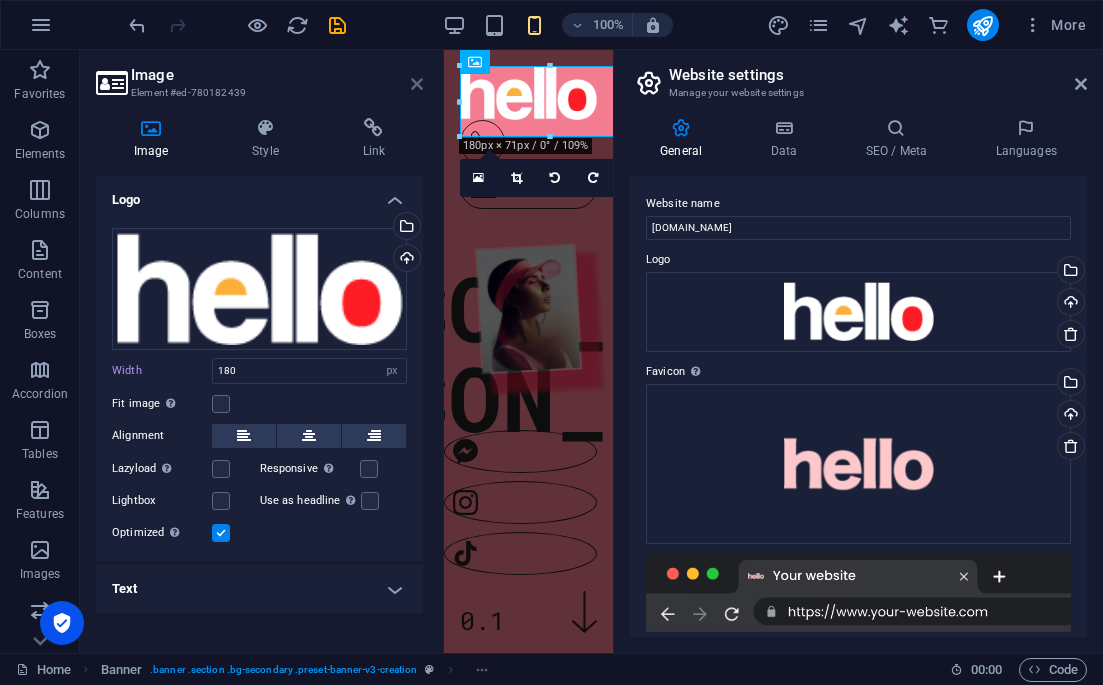 drag, startPoint x: 417, startPoint y: 82, endPoint x: 337, endPoint y: 32, distance: 94.33981 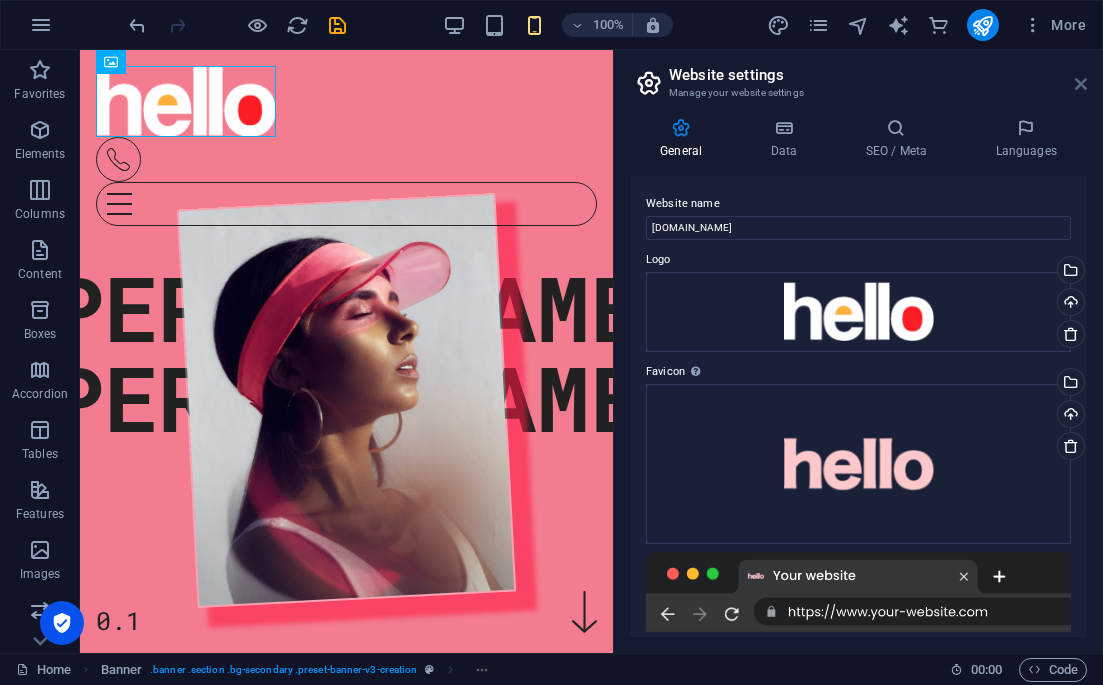 click at bounding box center (1081, 84) 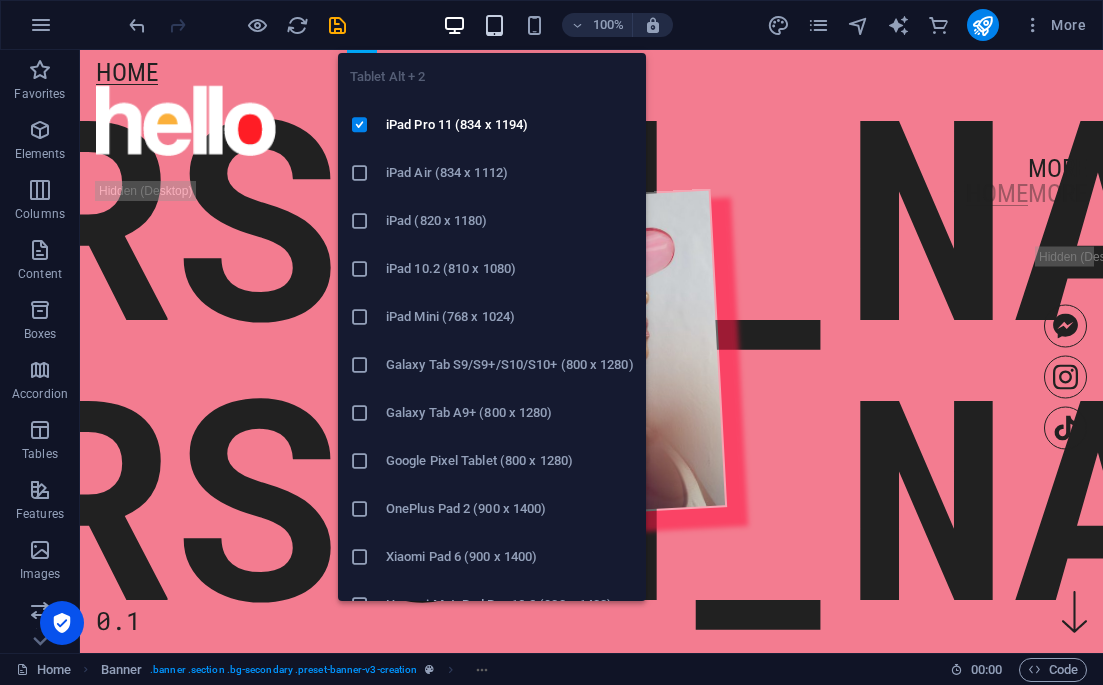 click at bounding box center (494, 25) 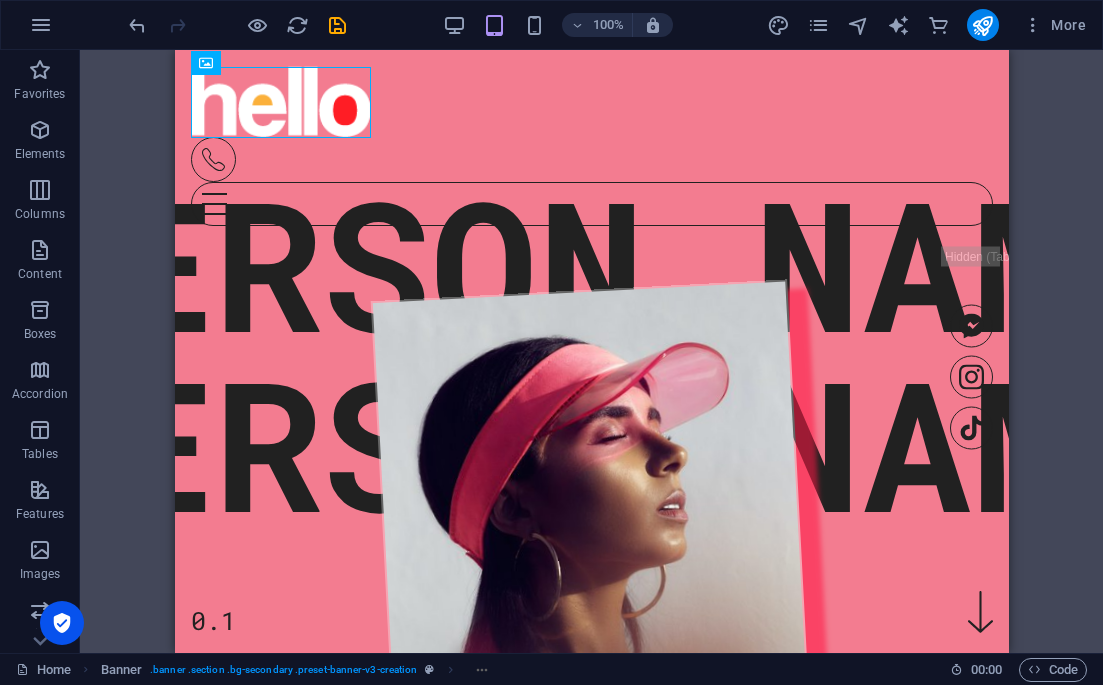 scroll, scrollTop: 0, scrollLeft: 0, axis: both 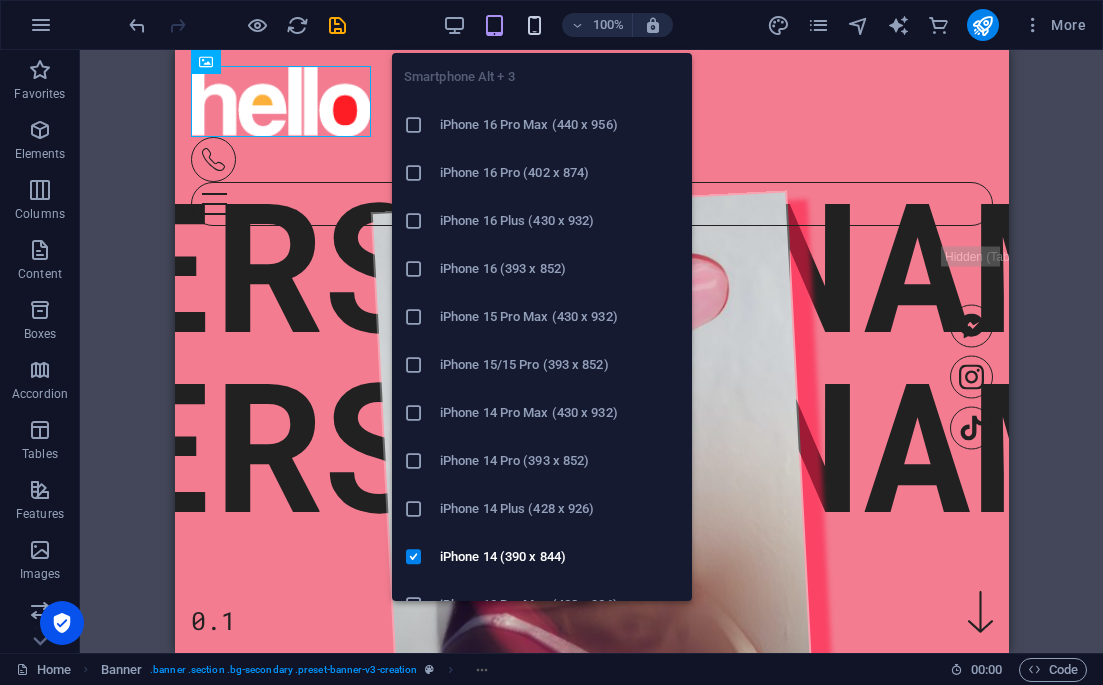 click at bounding box center (534, 25) 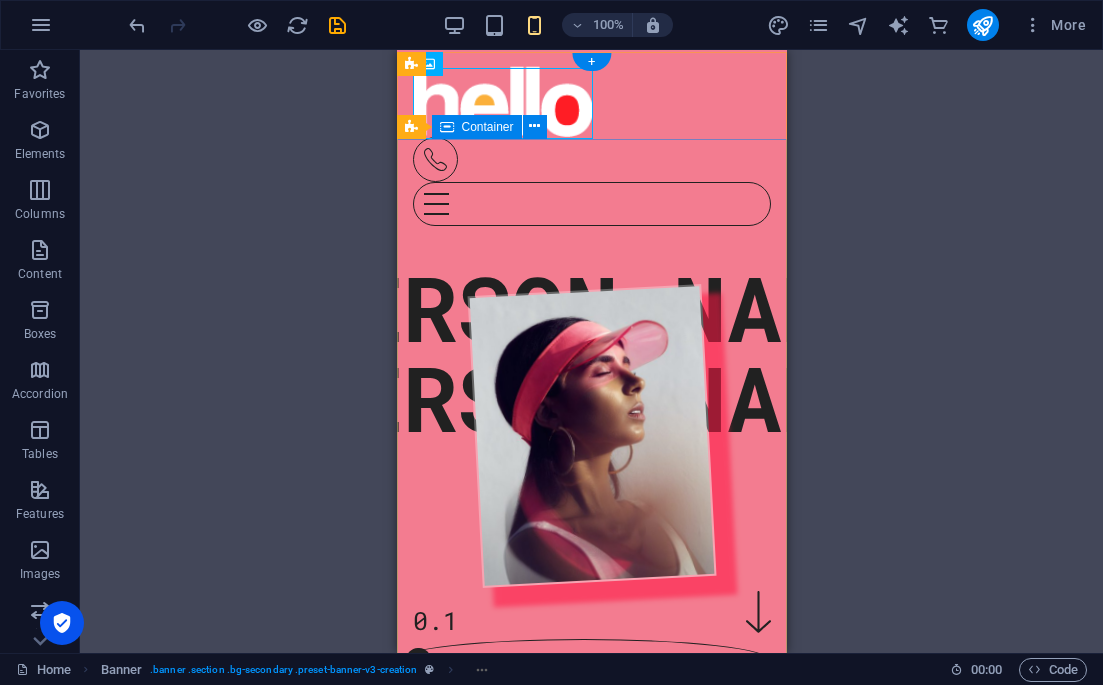scroll, scrollTop: 0, scrollLeft: 0, axis: both 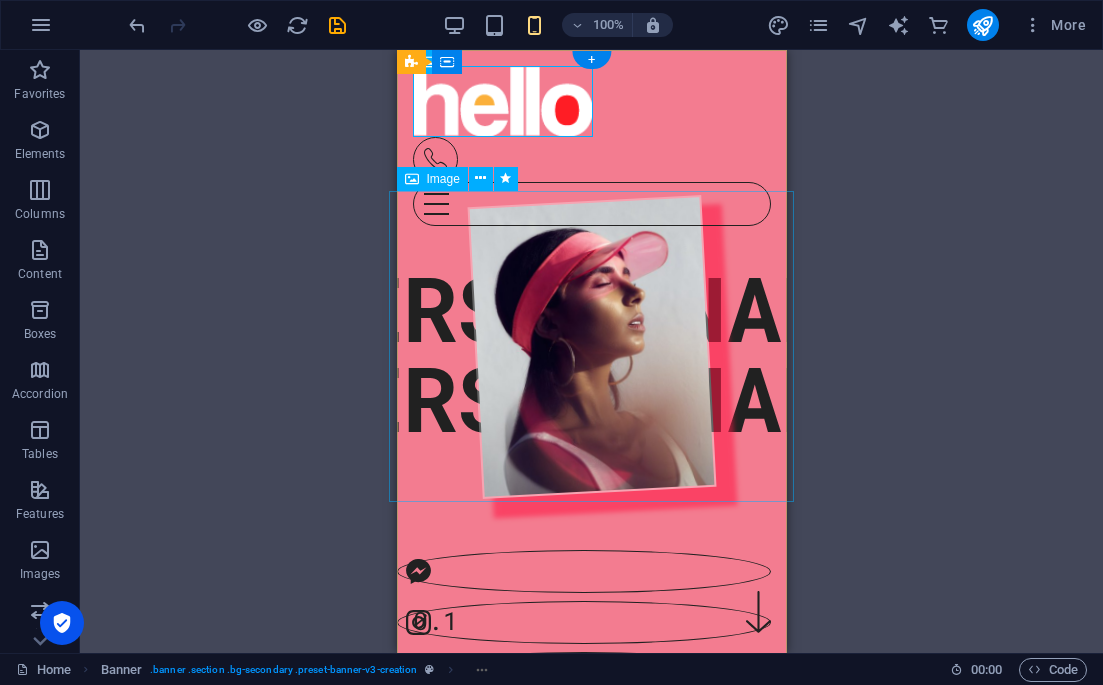 click at bounding box center [591, 347] 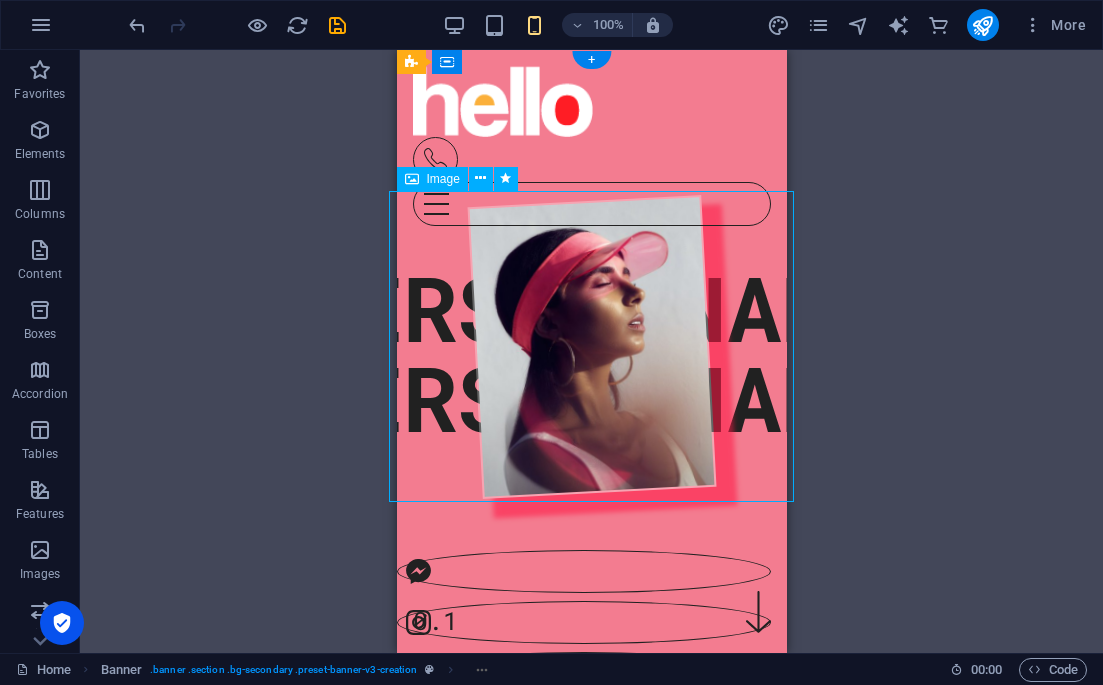 scroll, scrollTop: 1, scrollLeft: 0, axis: vertical 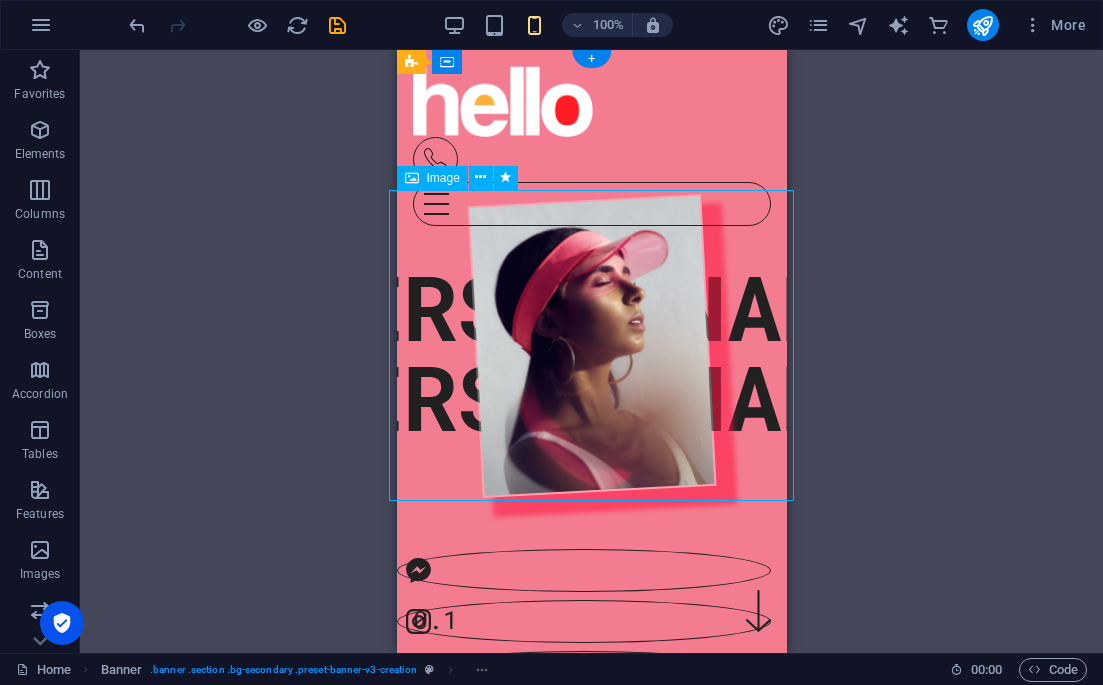 click at bounding box center (591, 346) 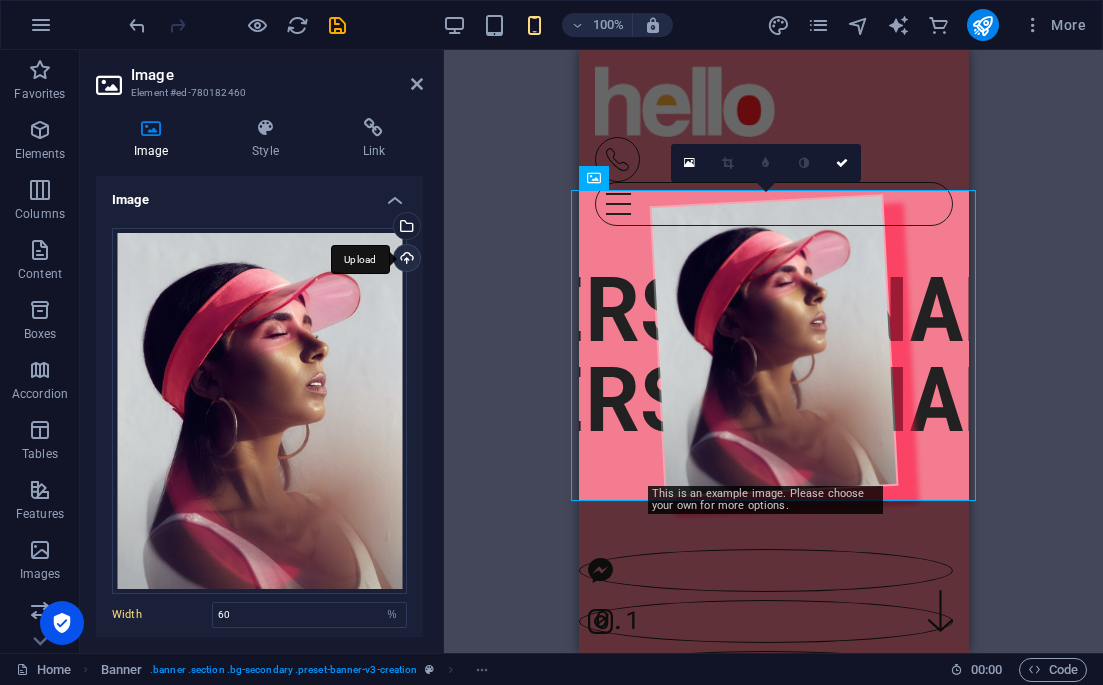 click on "Upload" at bounding box center (405, 260) 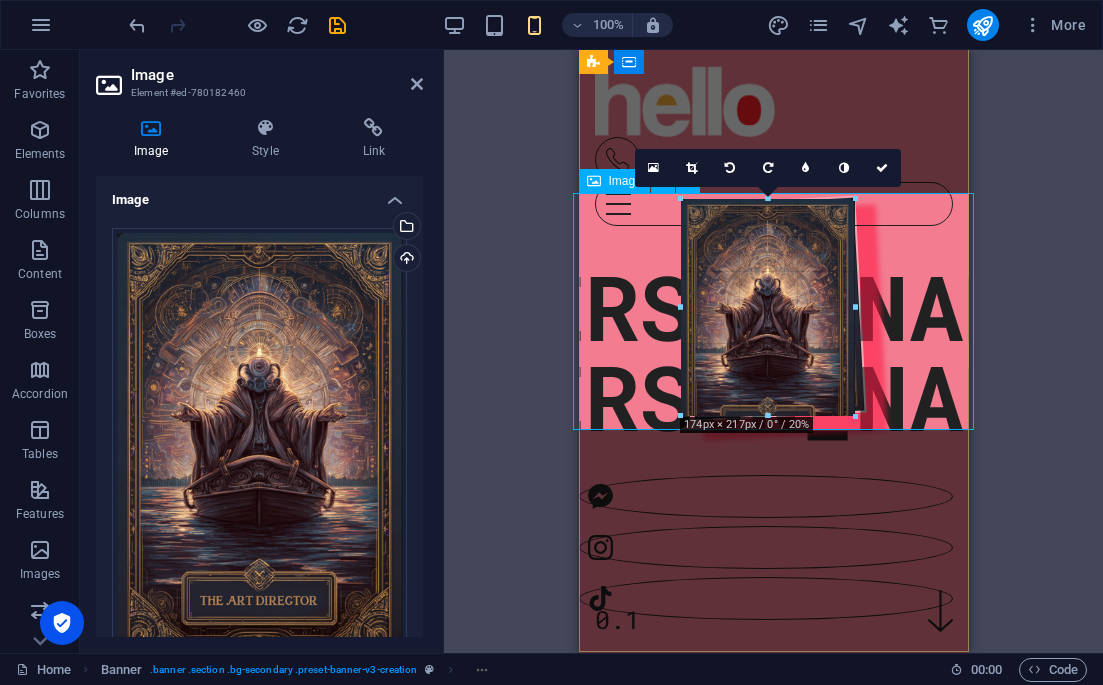 drag, startPoint x: 878, startPoint y: 486, endPoint x: 751, endPoint y: 412, distance: 146.98639 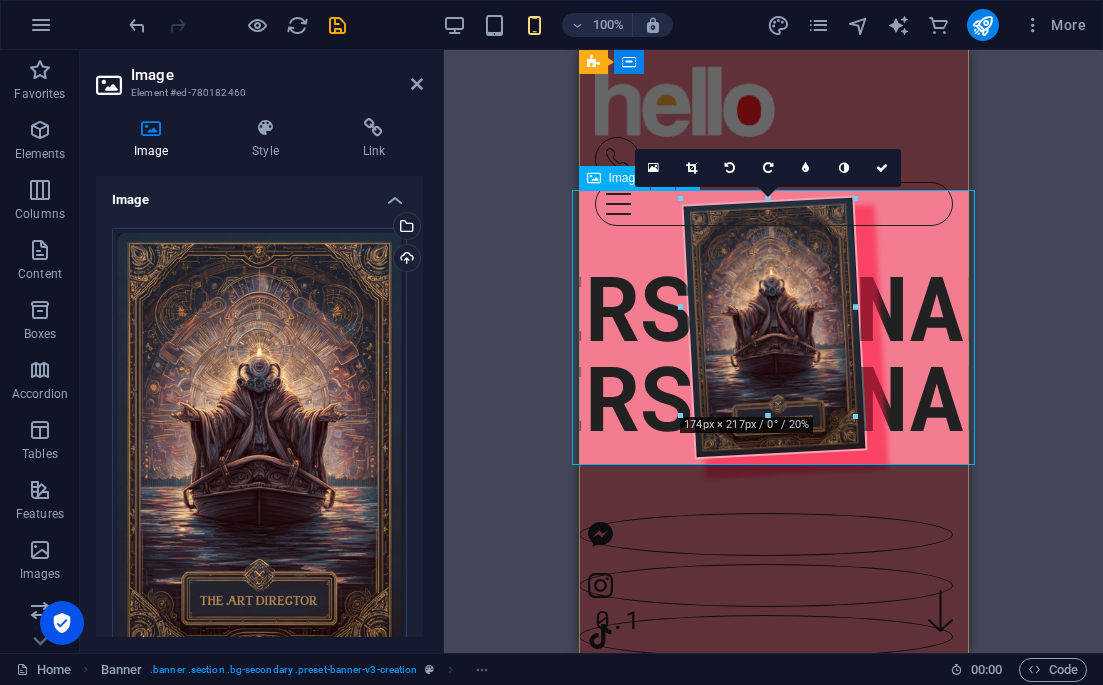 scroll, scrollTop: 0, scrollLeft: 0, axis: both 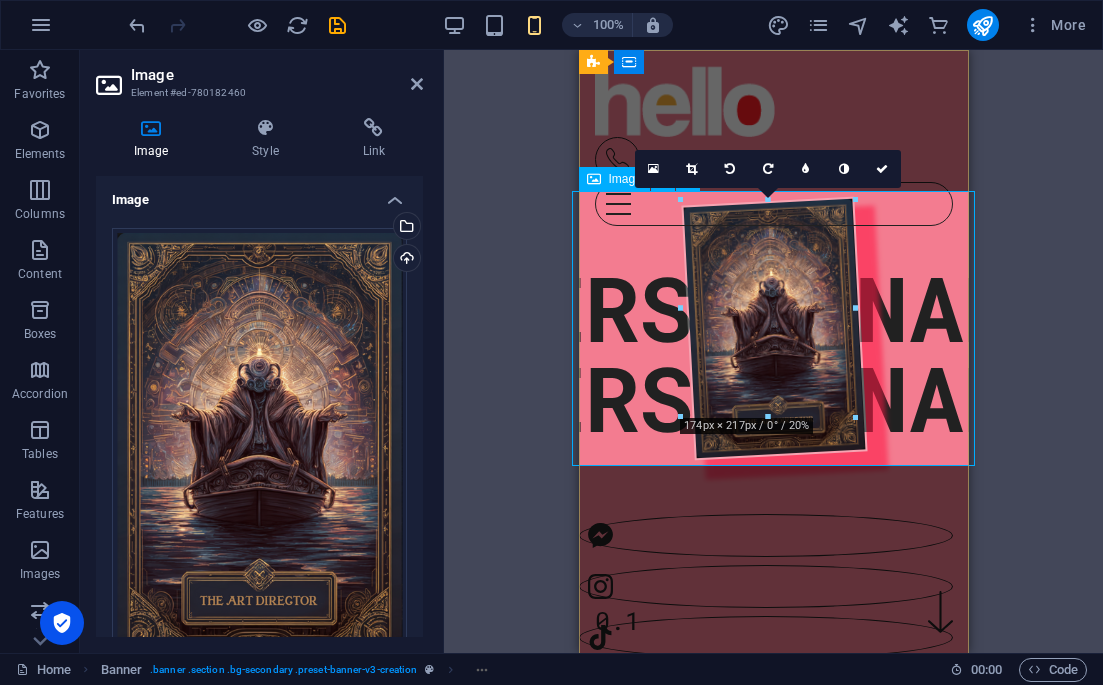 drag, startPoint x: 1261, startPoint y: 250, endPoint x: 693, endPoint y: 216, distance: 569.0167 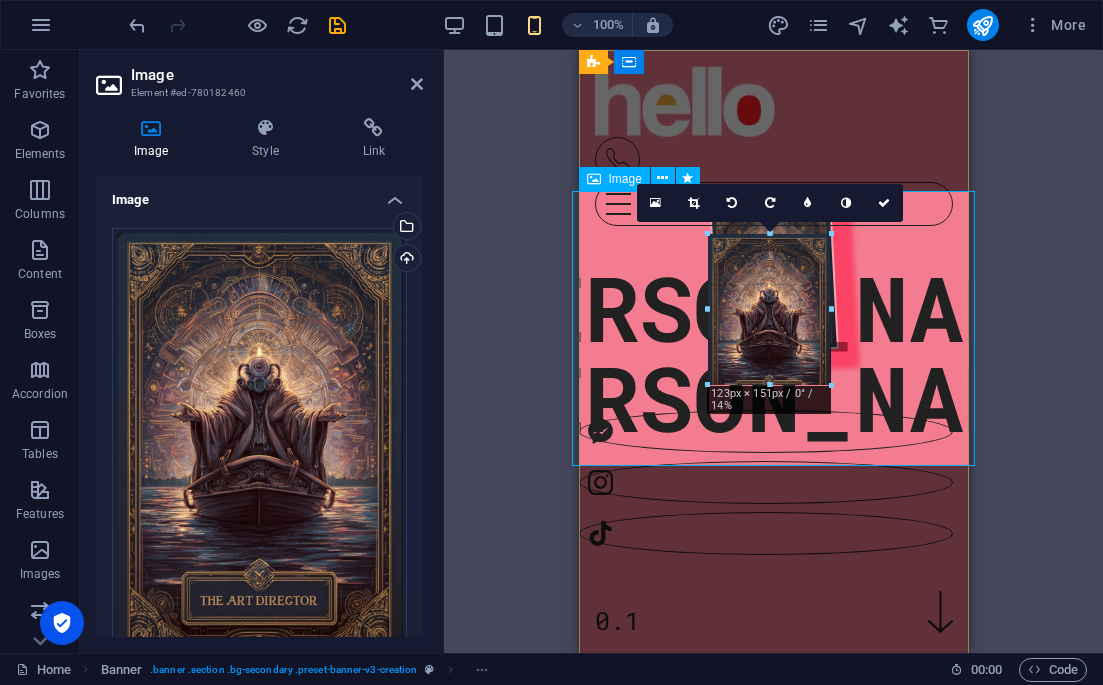 drag, startPoint x: 853, startPoint y: 310, endPoint x: 804, endPoint y: 305, distance: 49.25444 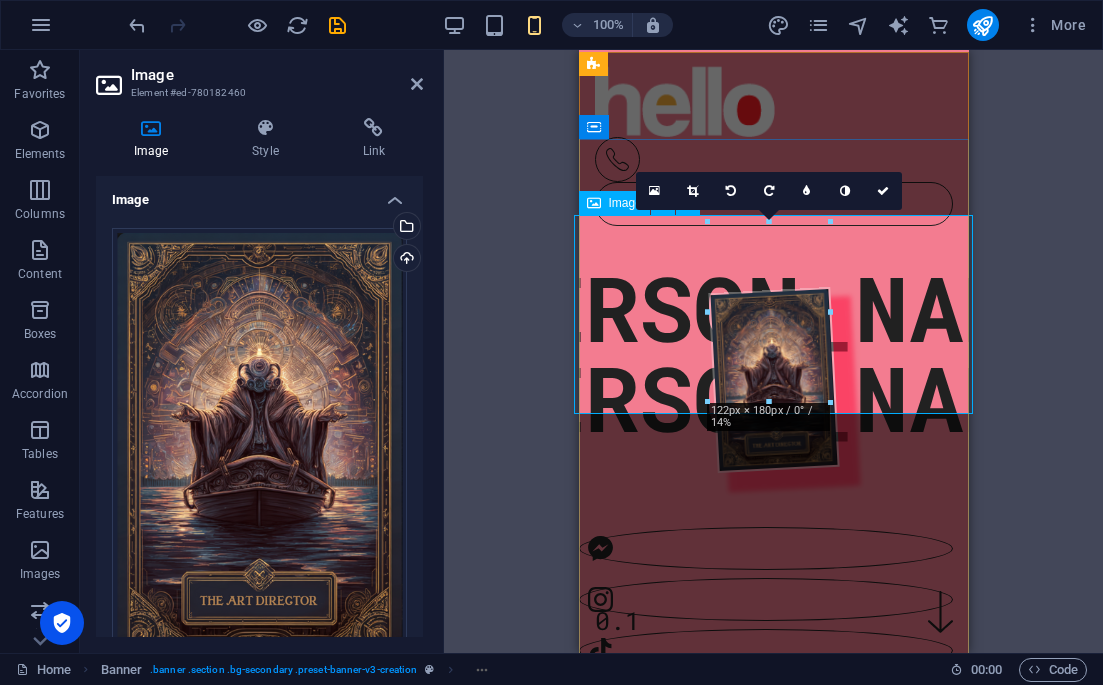 scroll, scrollTop: 0, scrollLeft: 0, axis: both 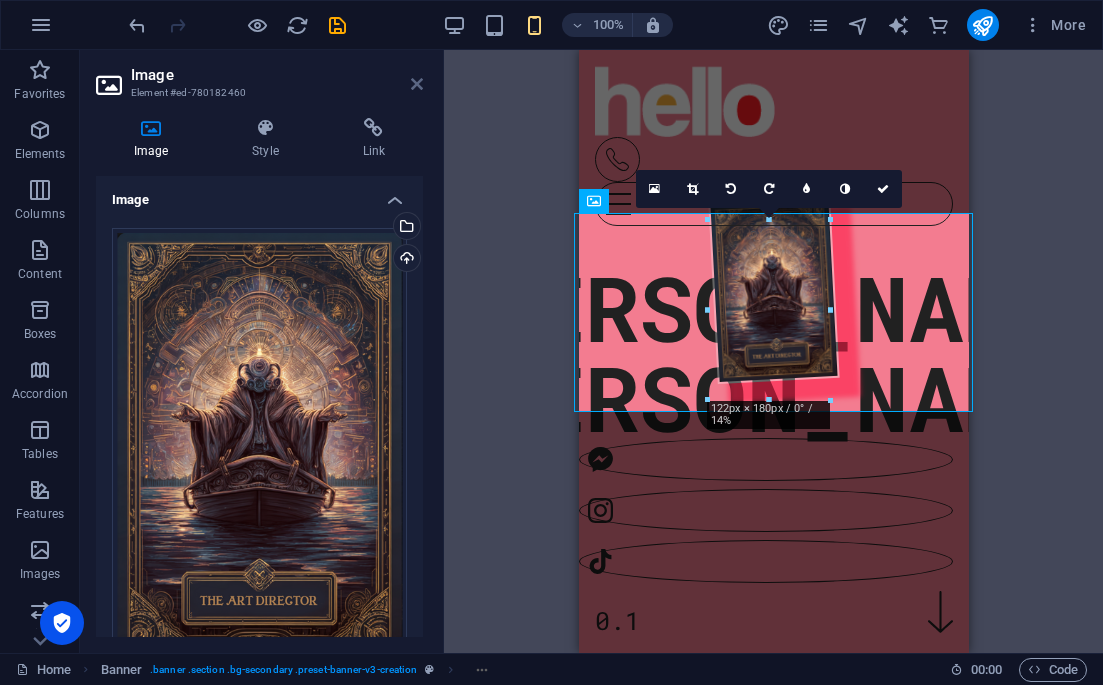 click at bounding box center [417, 84] 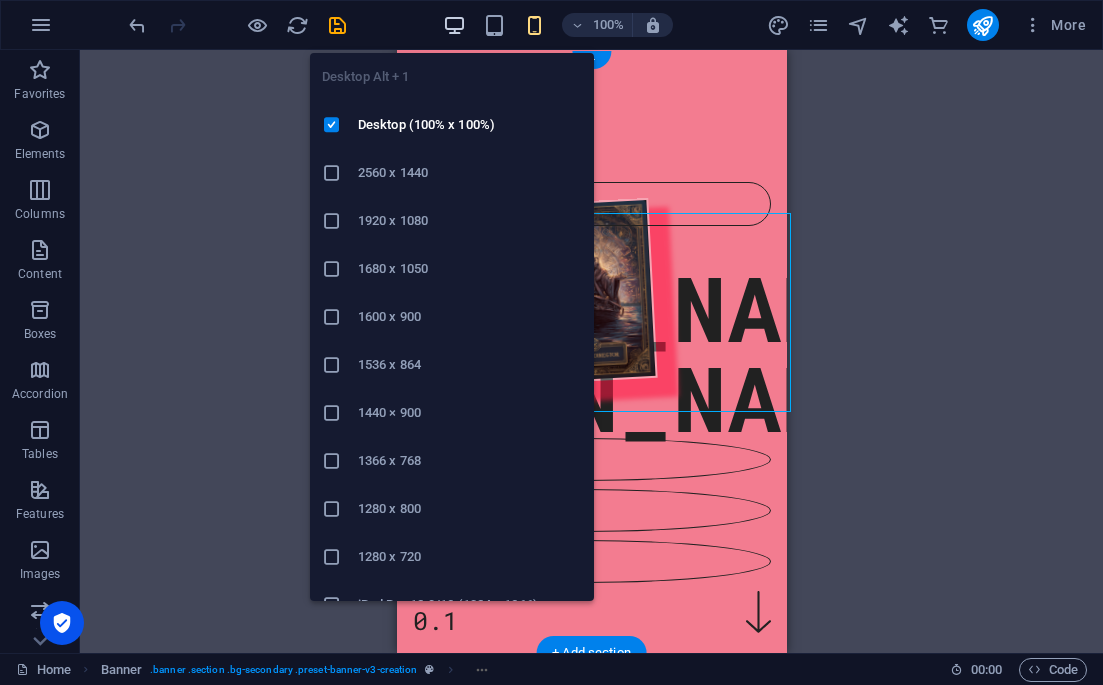 click at bounding box center [454, 25] 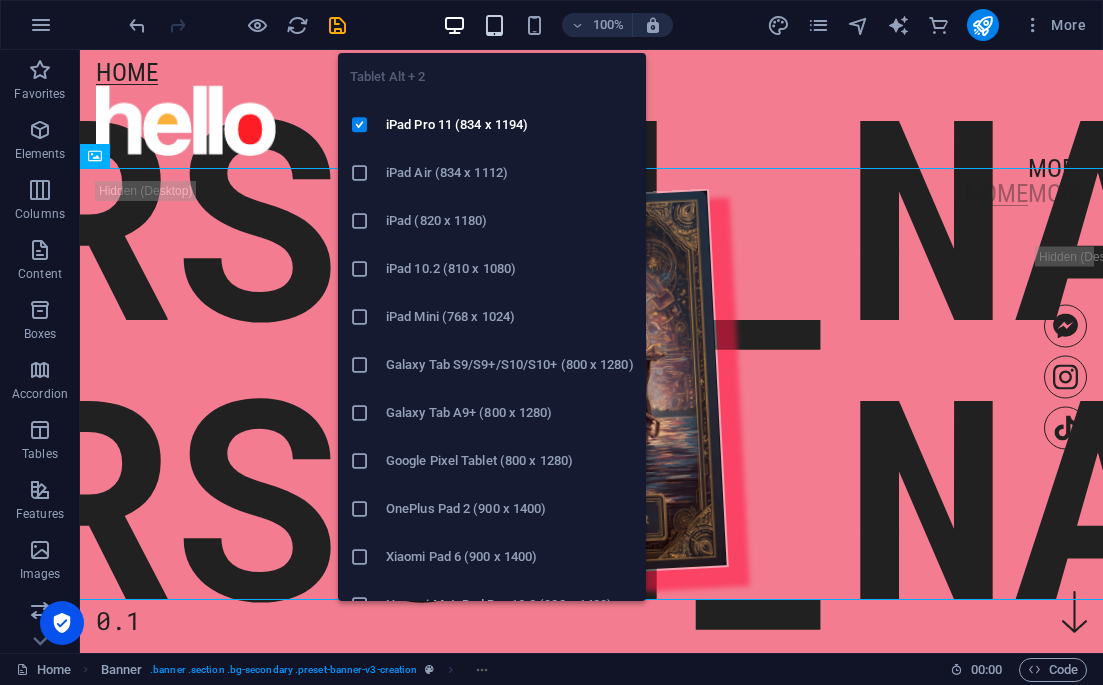 click at bounding box center [494, 25] 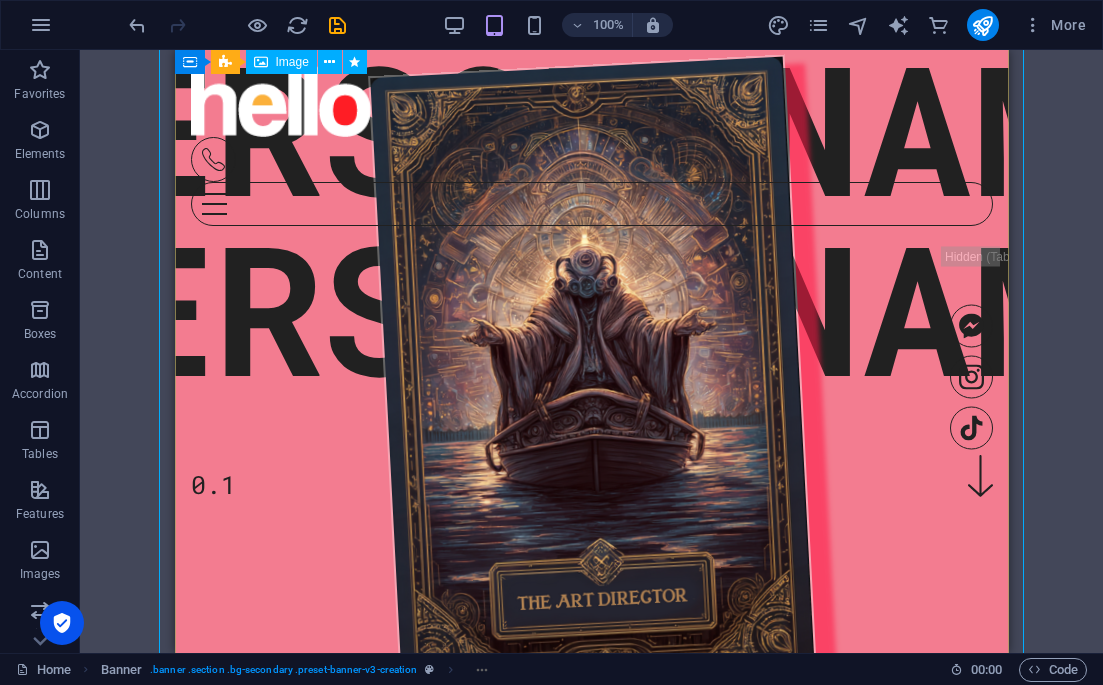 scroll, scrollTop: 135, scrollLeft: 0, axis: vertical 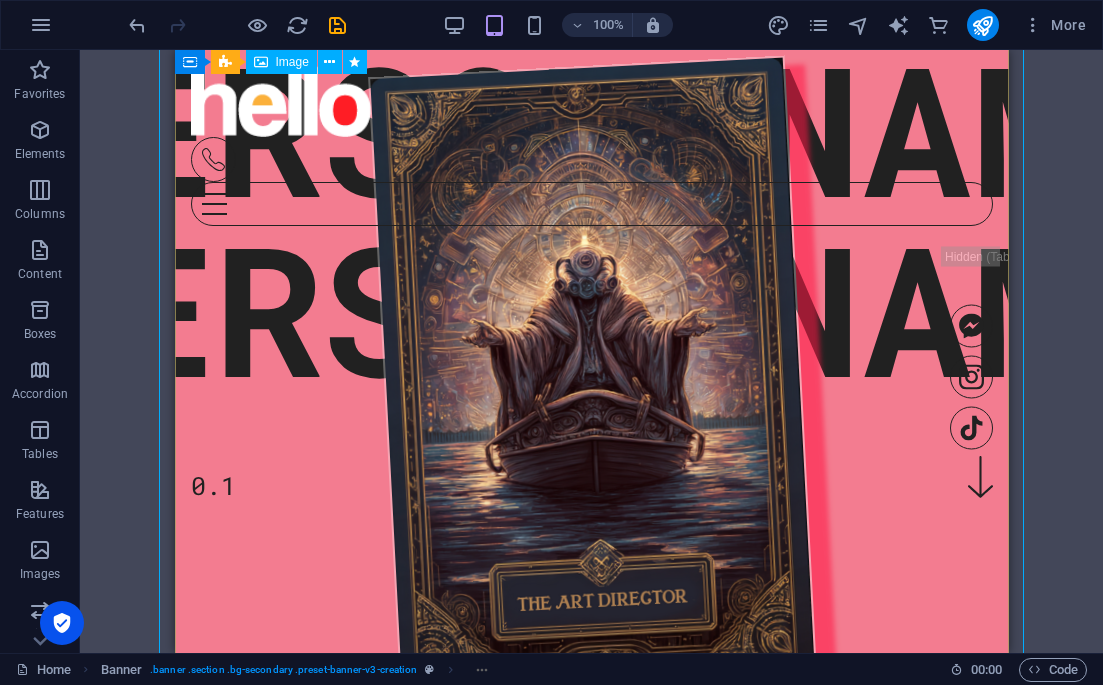 click at bounding box center [590, 375] 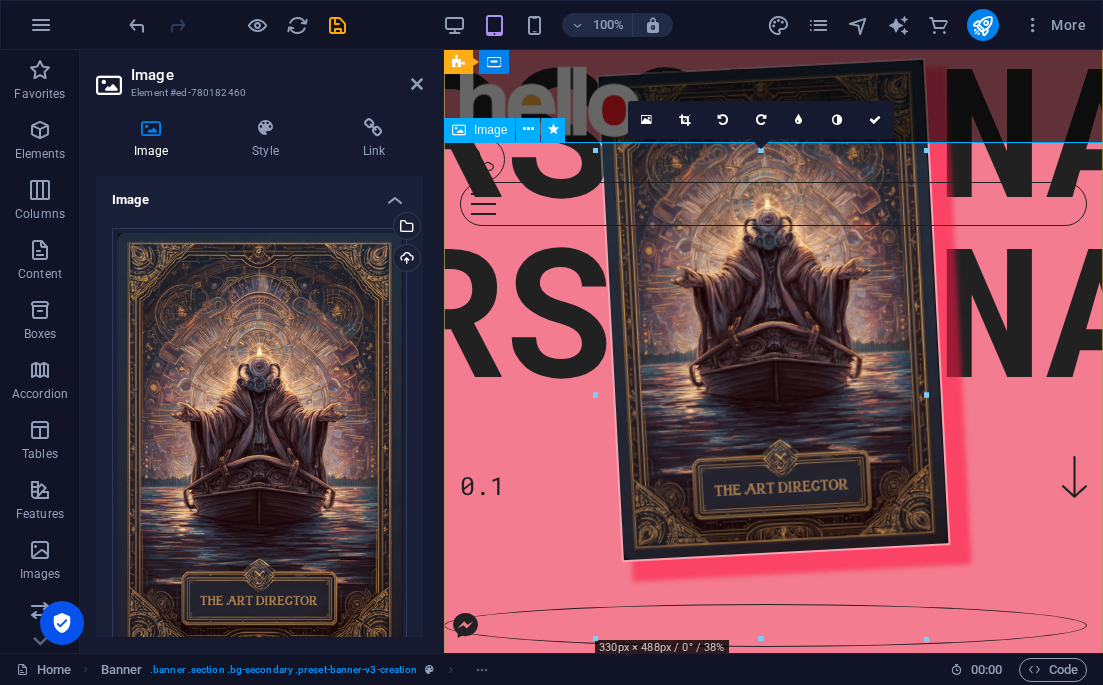 type on "50" 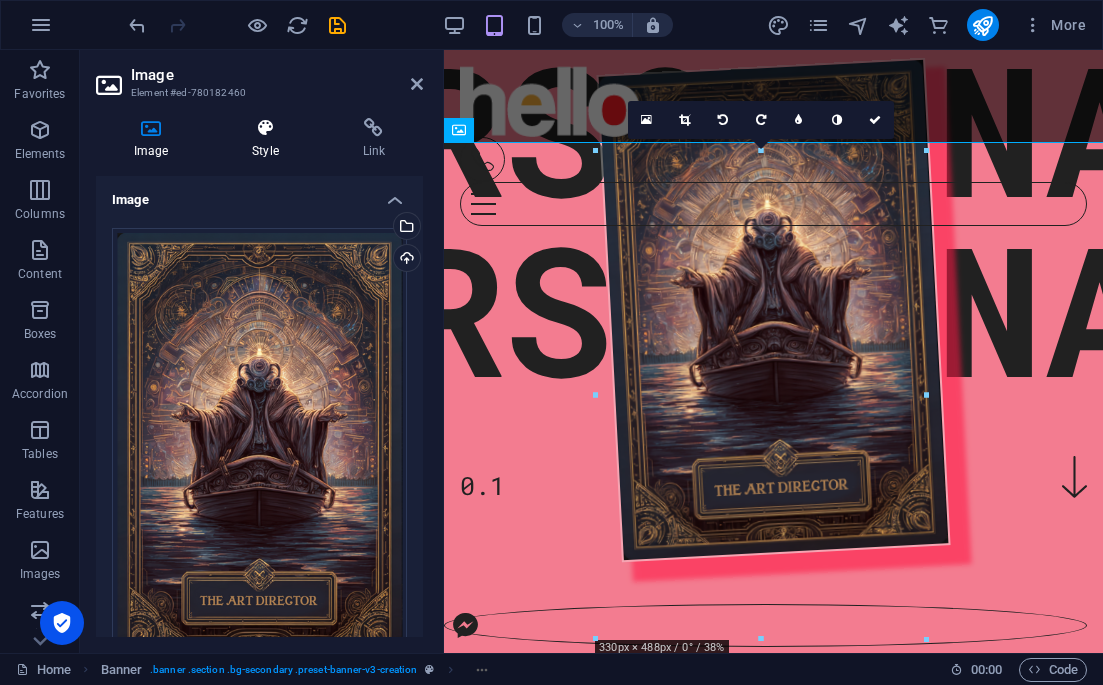 scroll, scrollTop: 0, scrollLeft: 0, axis: both 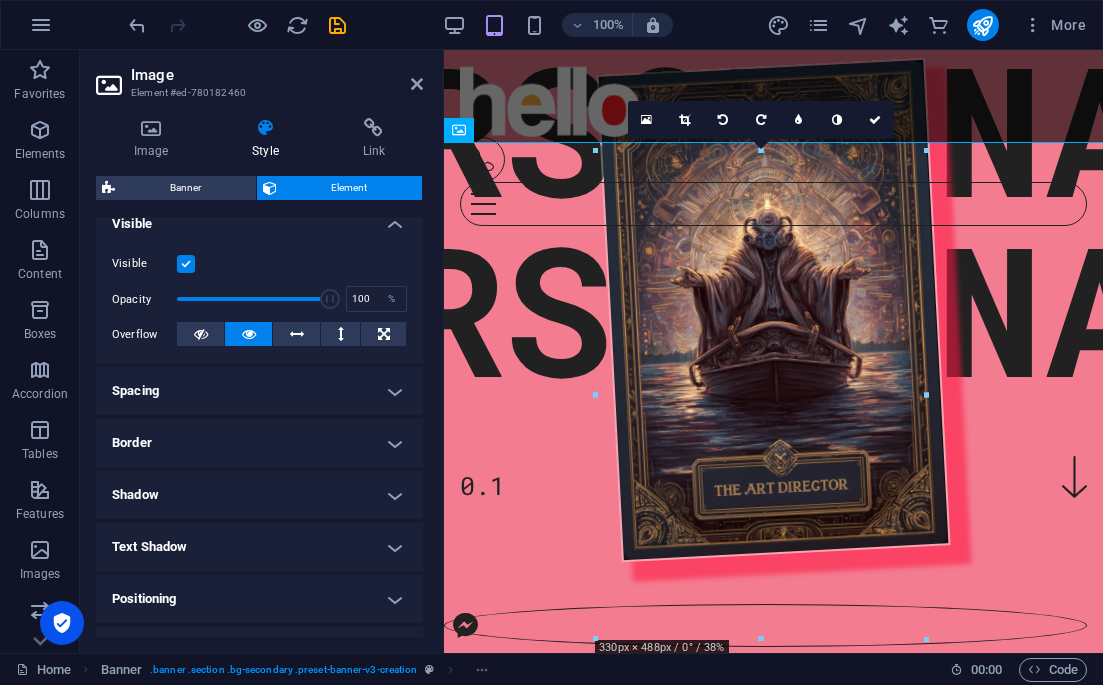 click on "Border" at bounding box center (259, 443) 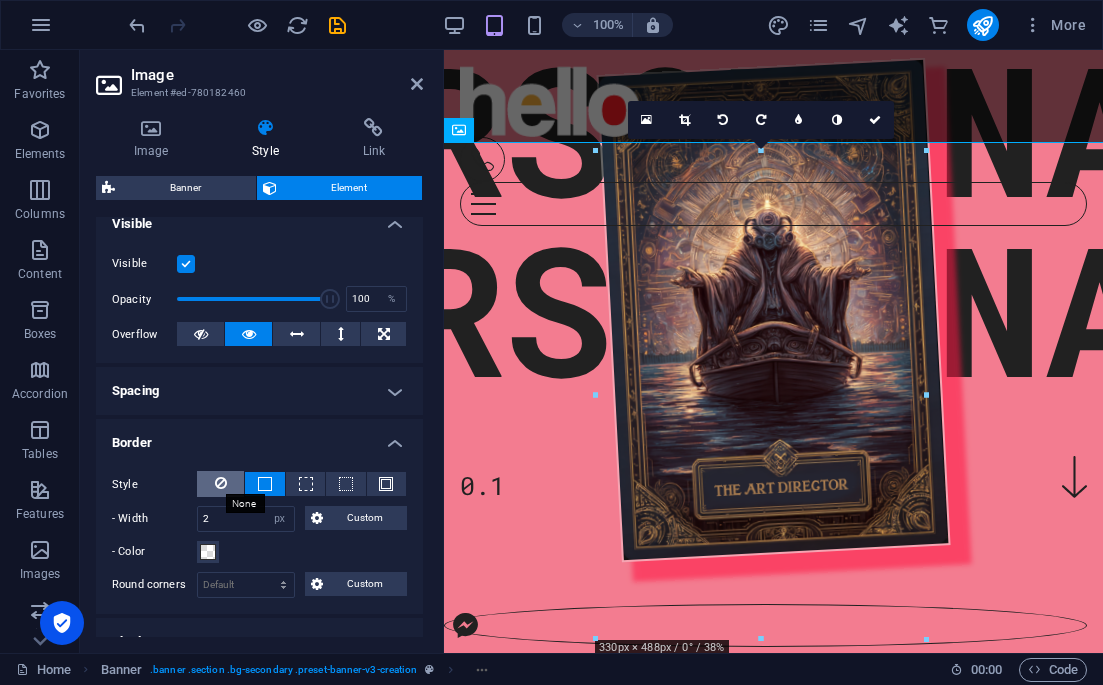 click at bounding box center [221, 483] 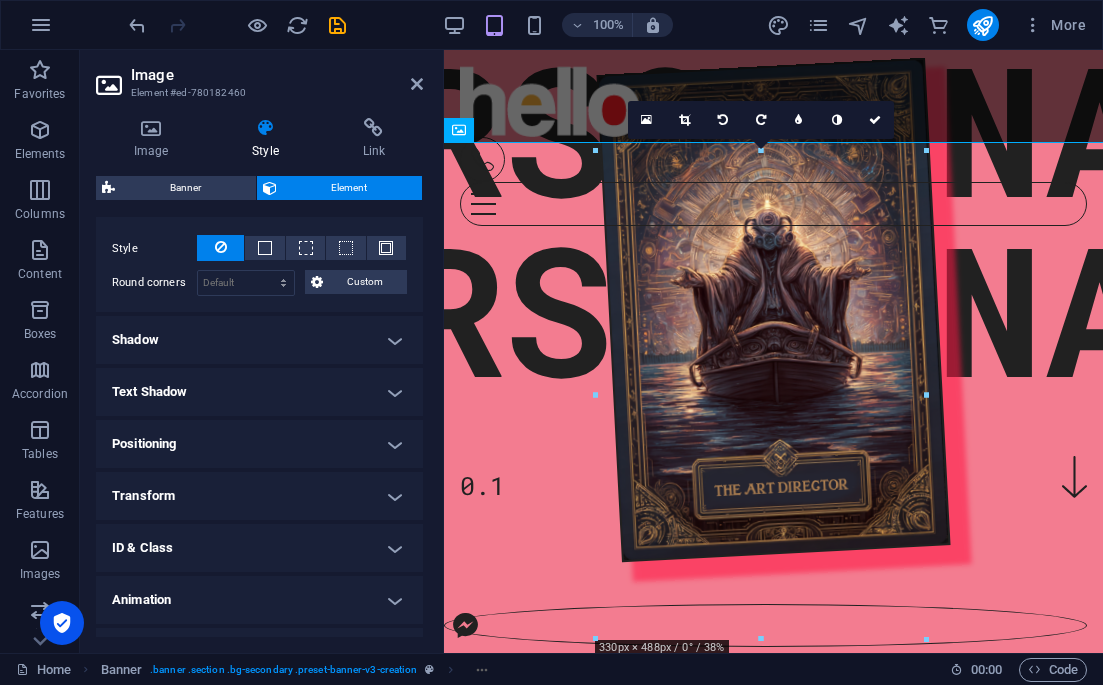 scroll, scrollTop: 479, scrollLeft: 0, axis: vertical 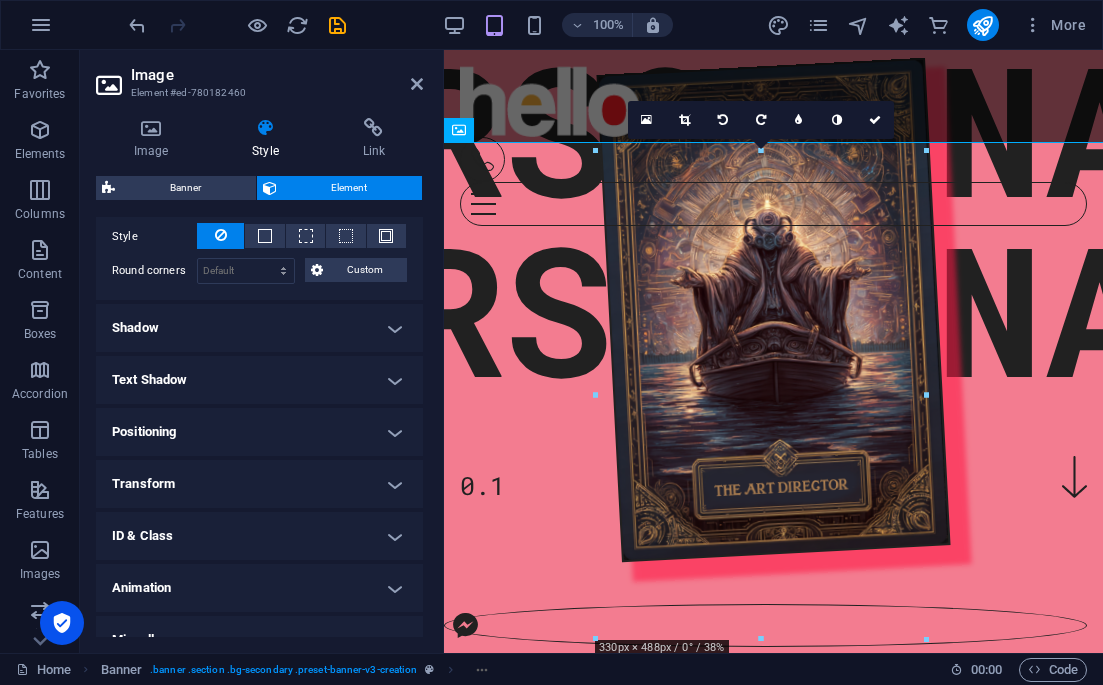 click on "Shadow" at bounding box center [259, 328] 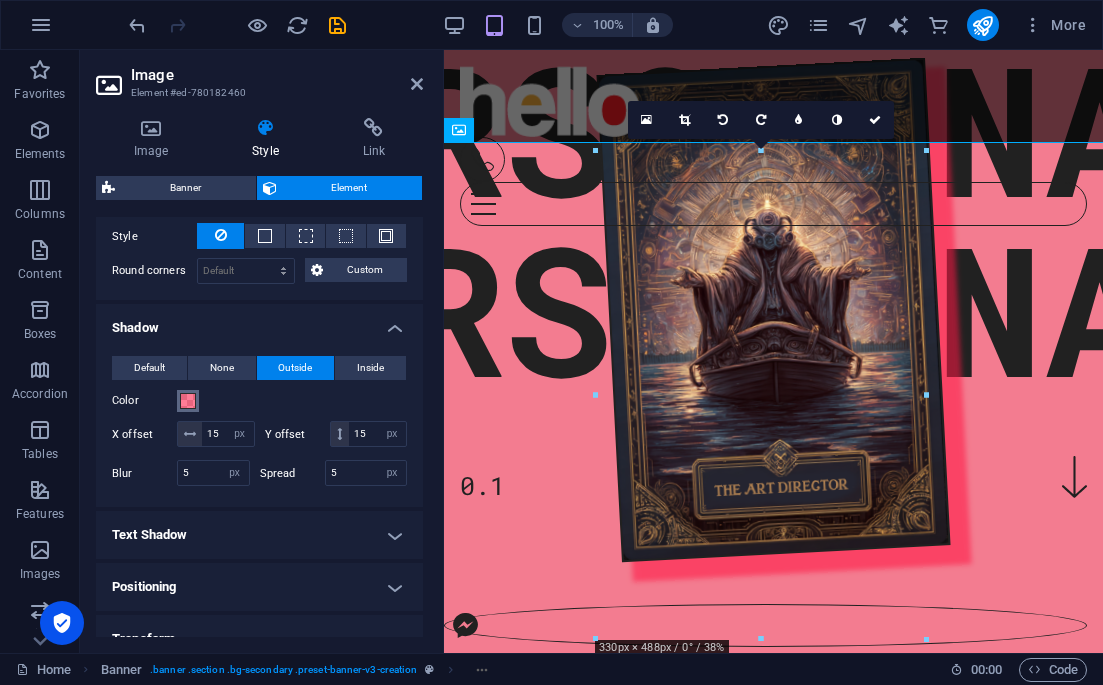 click at bounding box center (188, 401) 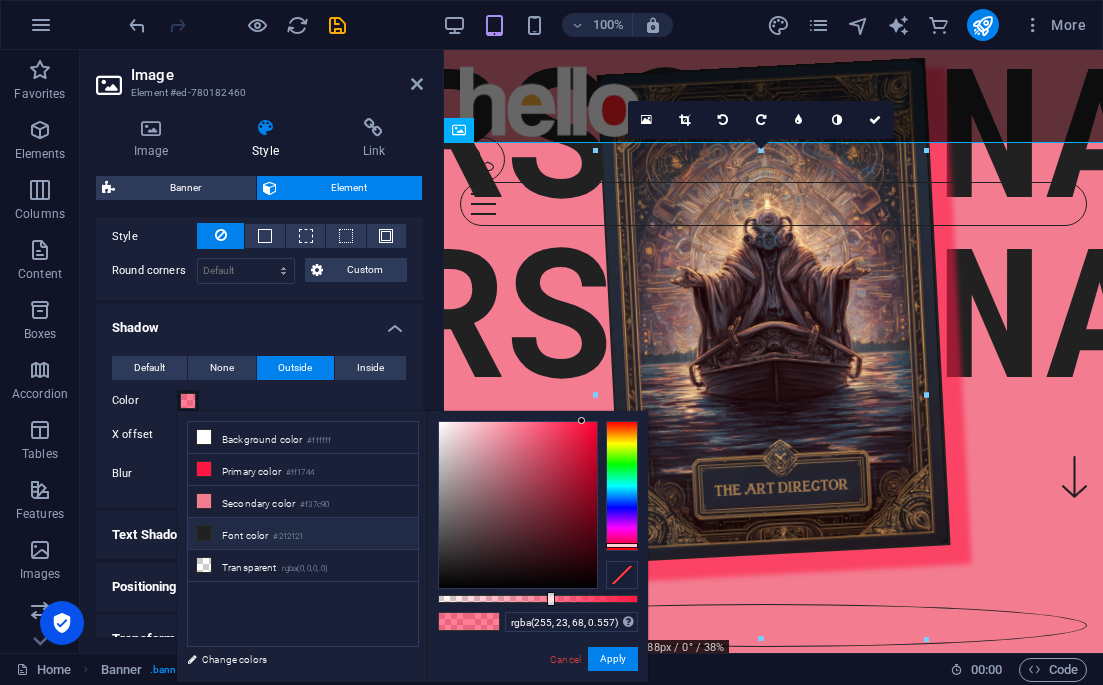 click at bounding box center (204, 533) 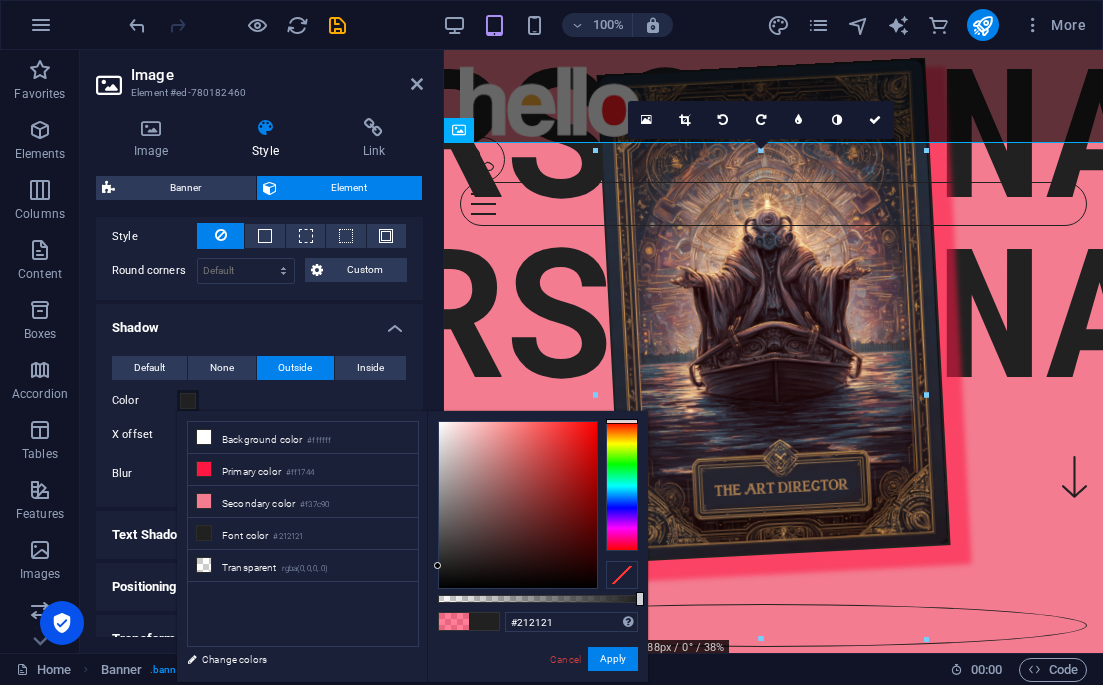 click on "Apply" at bounding box center (613, 659) 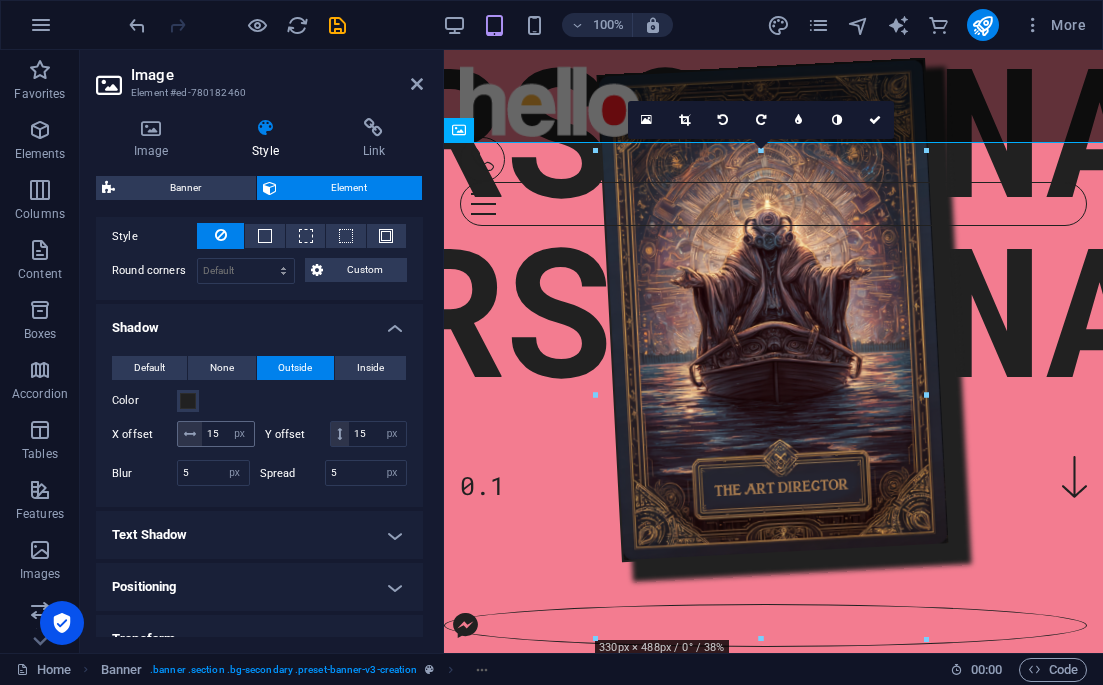 drag, startPoint x: 192, startPoint y: 435, endPoint x: 181, endPoint y: 431, distance: 11.7046995 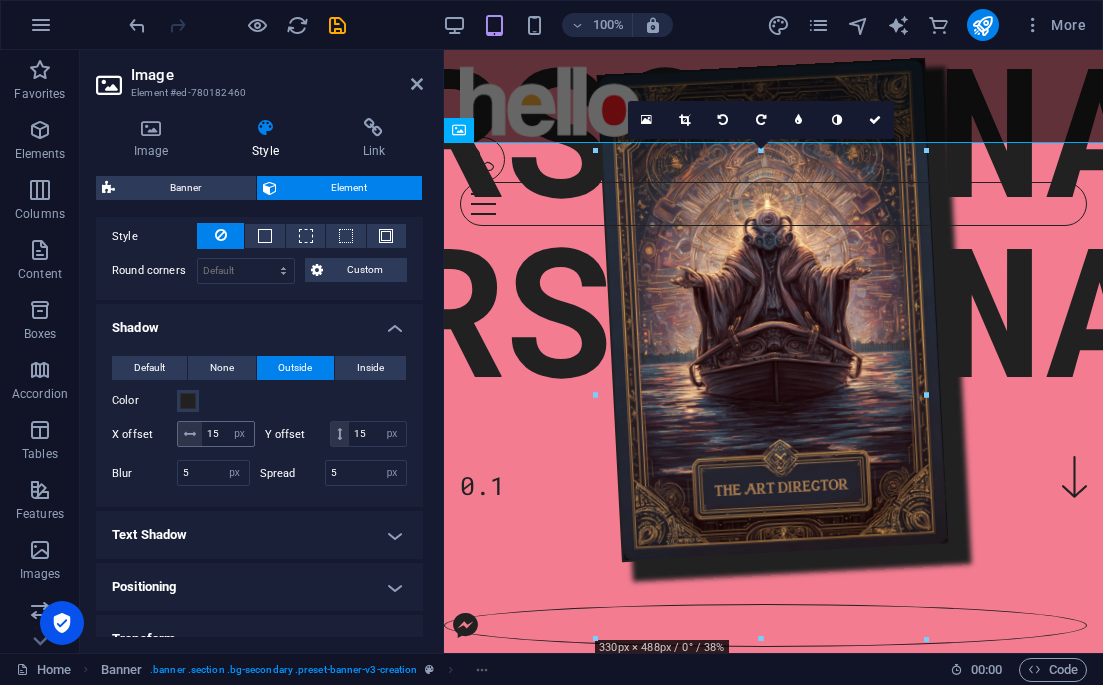 click on "X offset 15 px rem vh vw" at bounding box center [183, 434] 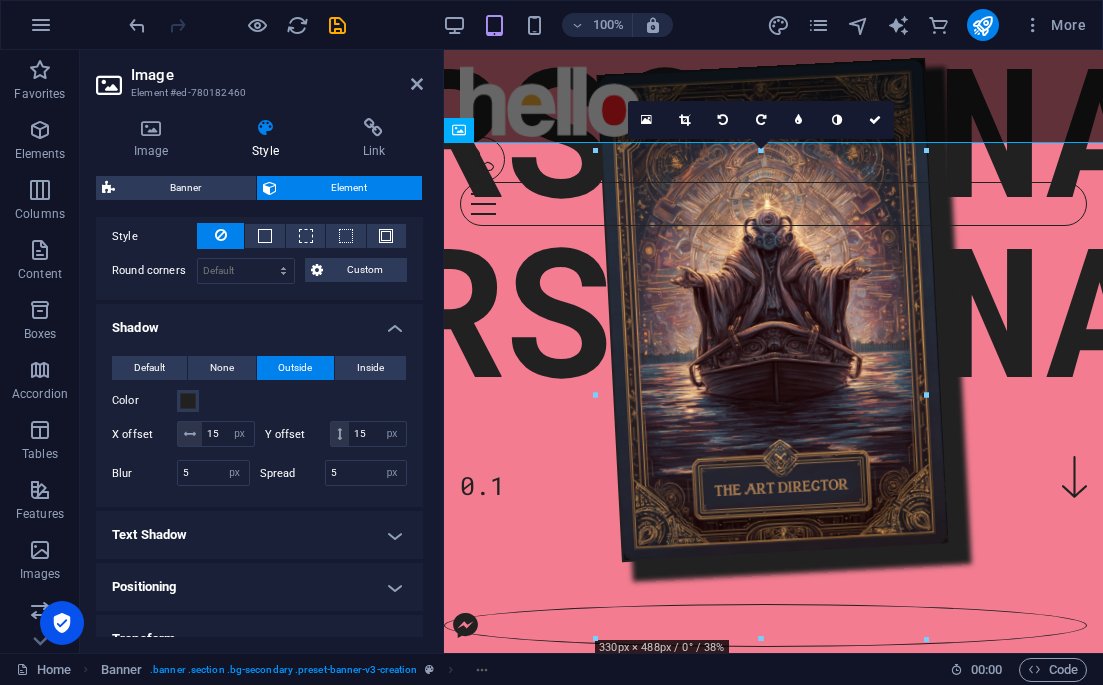 drag, startPoint x: 188, startPoint y: 431, endPoint x: 170, endPoint y: 432, distance: 18.027756 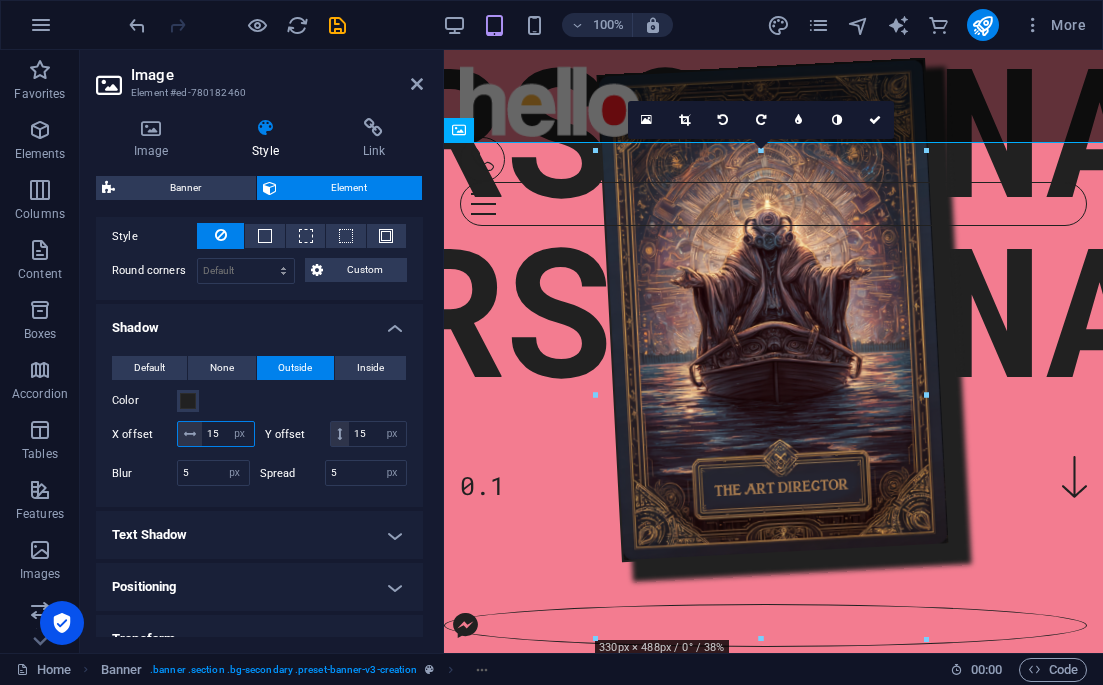 drag, startPoint x: 205, startPoint y: 430, endPoint x: 180, endPoint y: 432, distance: 25.079872 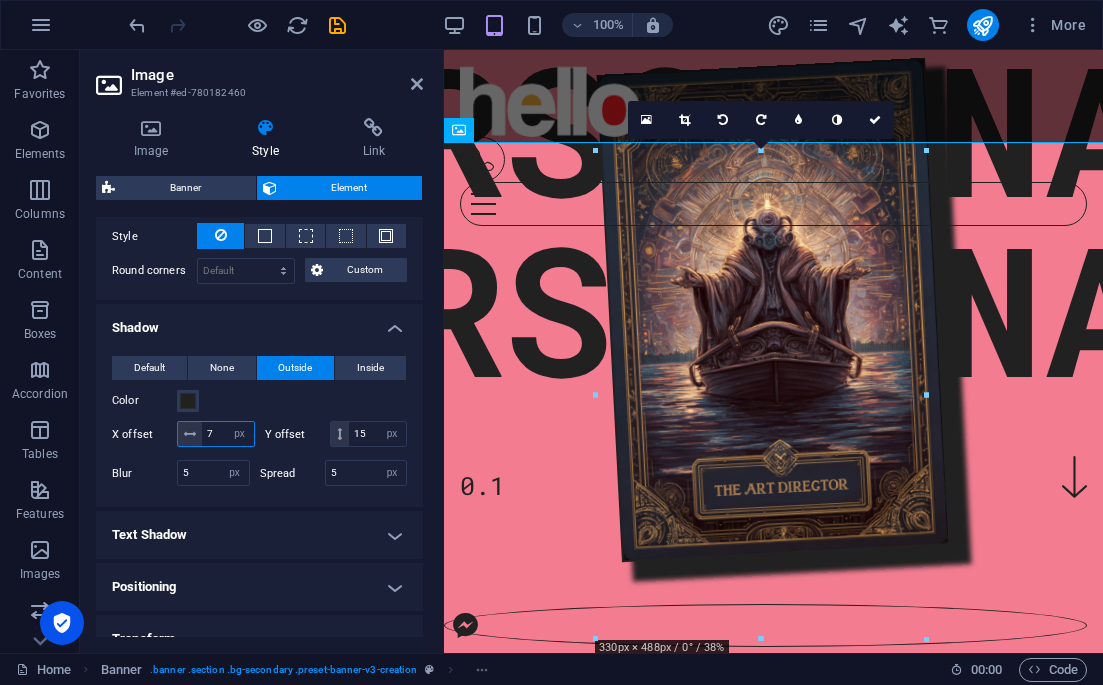 type on "6" 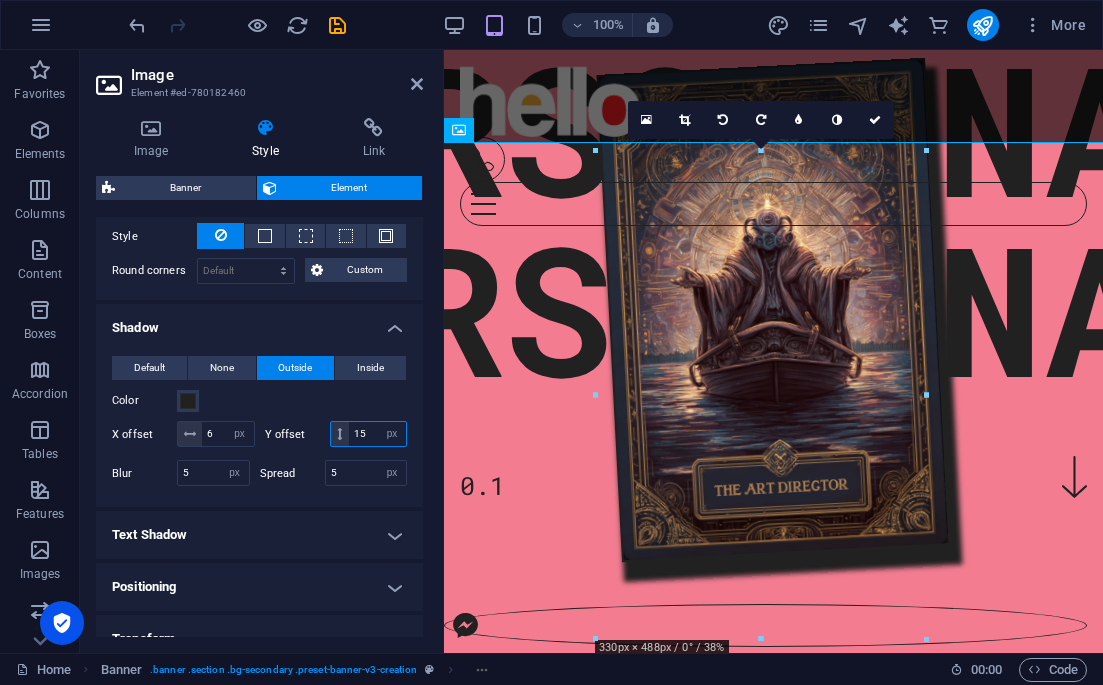 click on "15" at bounding box center [377, 434] 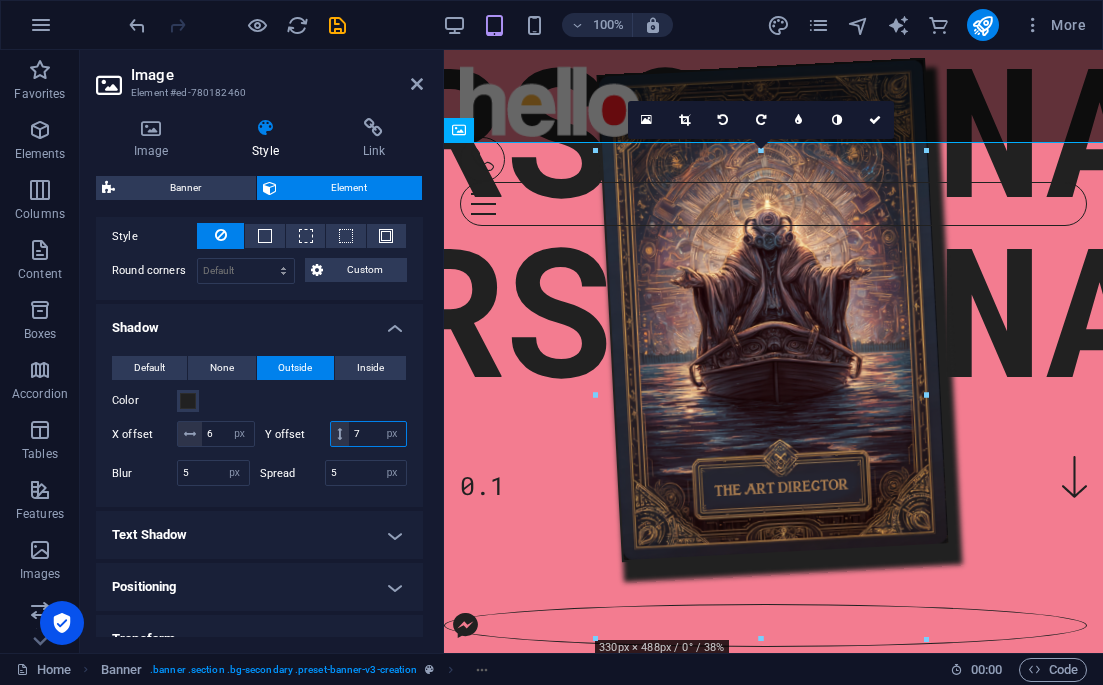 type on "6" 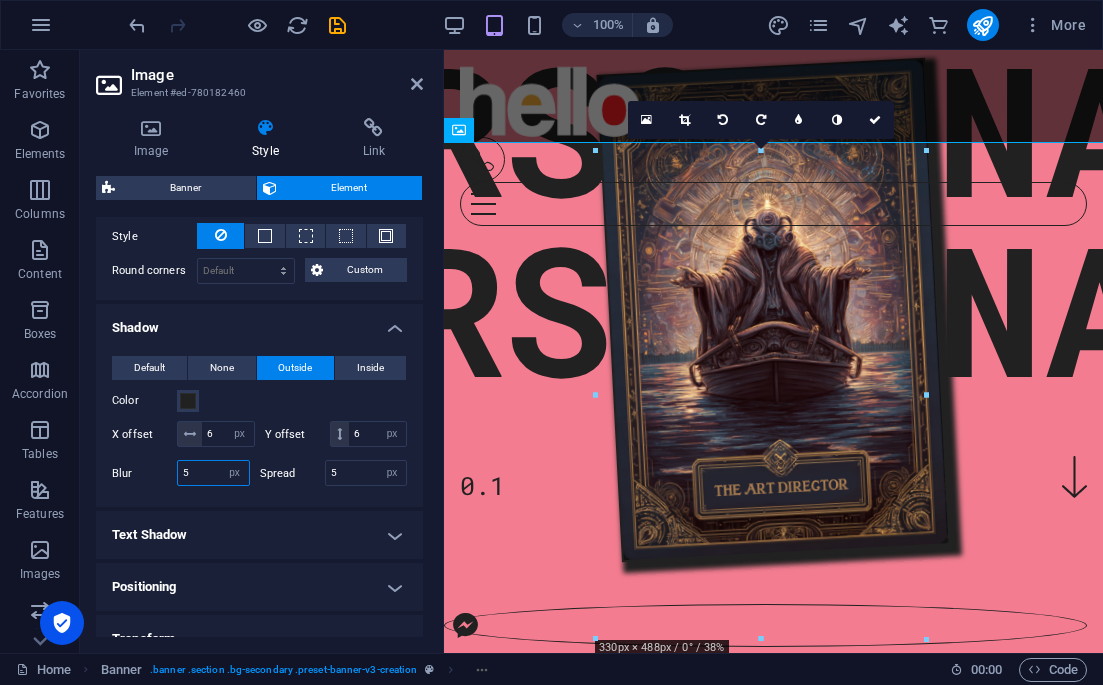 click on "5" at bounding box center [213, 473] 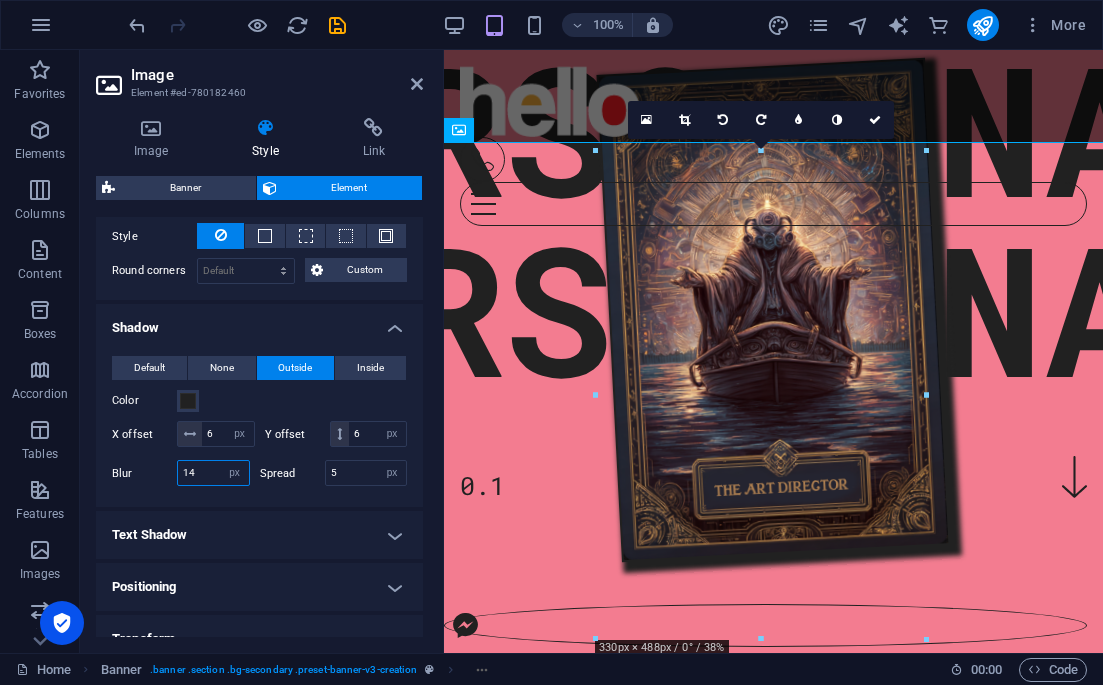 type on "15" 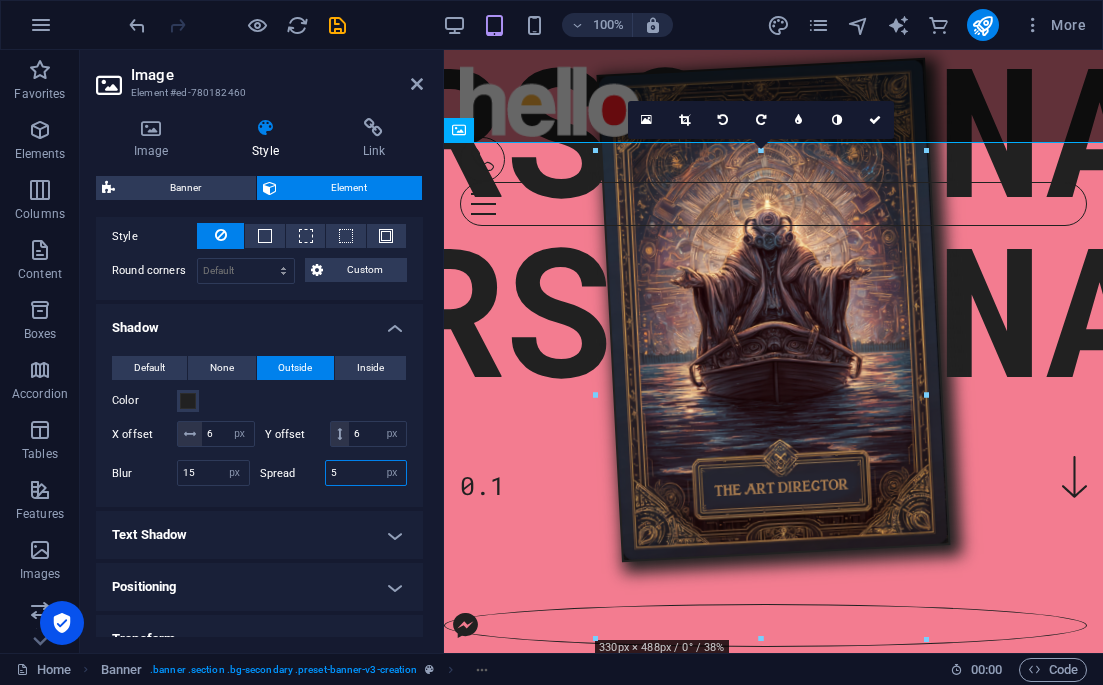 click on "5" at bounding box center (366, 473) 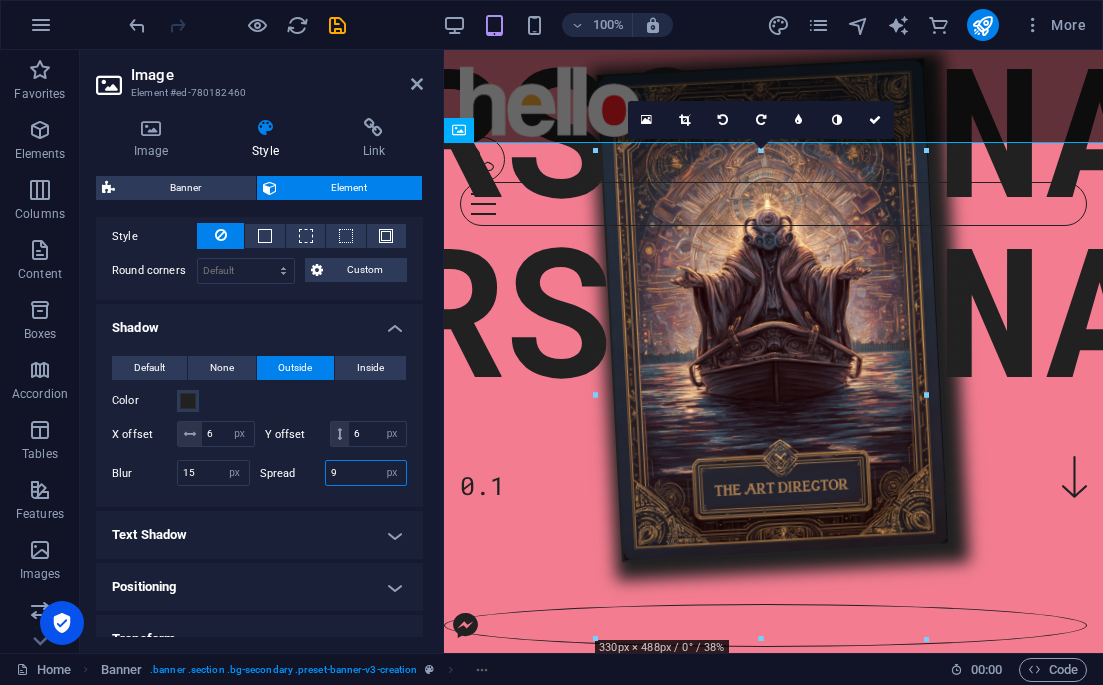 type on "8" 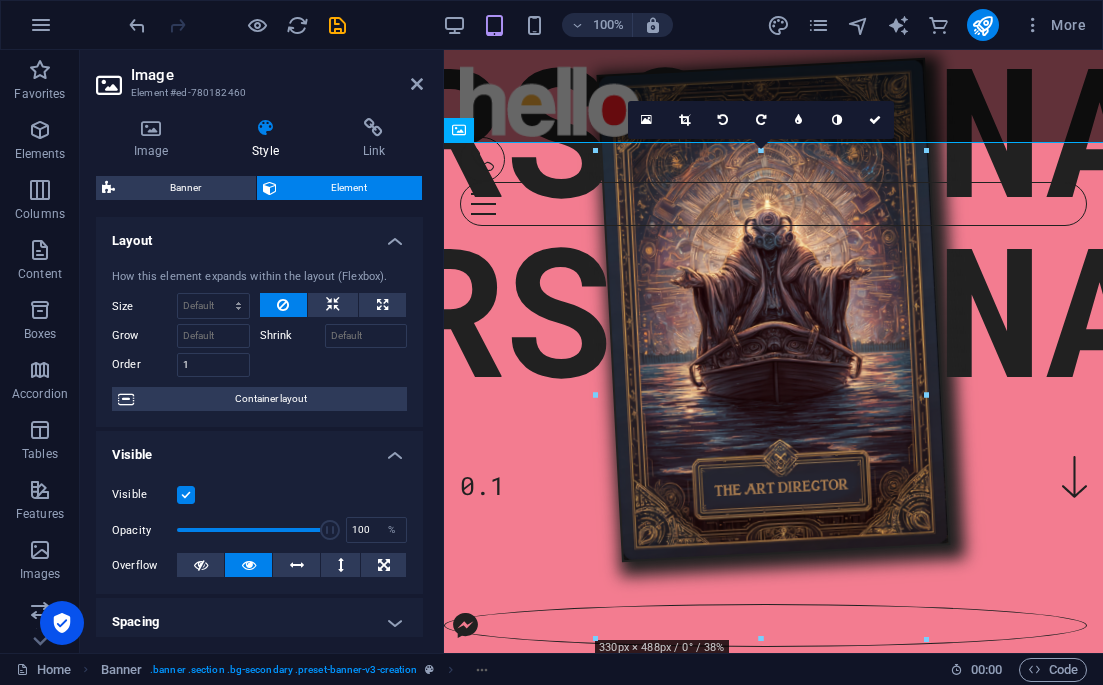 scroll, scrollTop: 0, scrollLeft: 0, axis: both 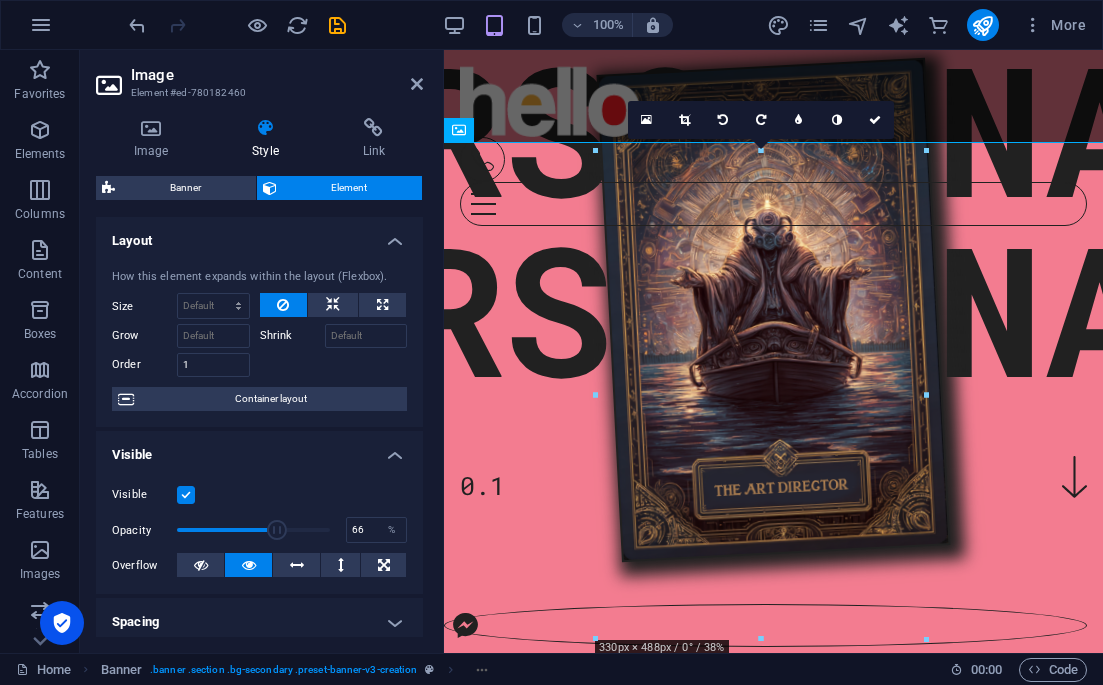drag, startPoint x: 320, startPoint y: 528, endPoint x: 274, endPoint y: 528, distance: 46 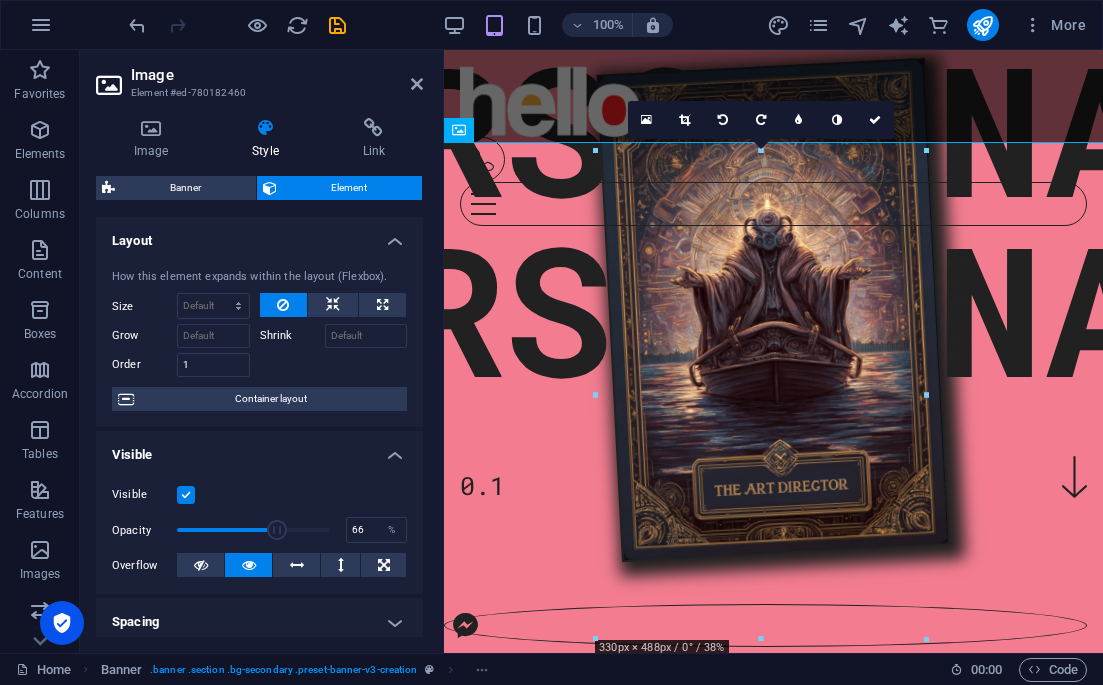 click at bounding box center (277, 530) 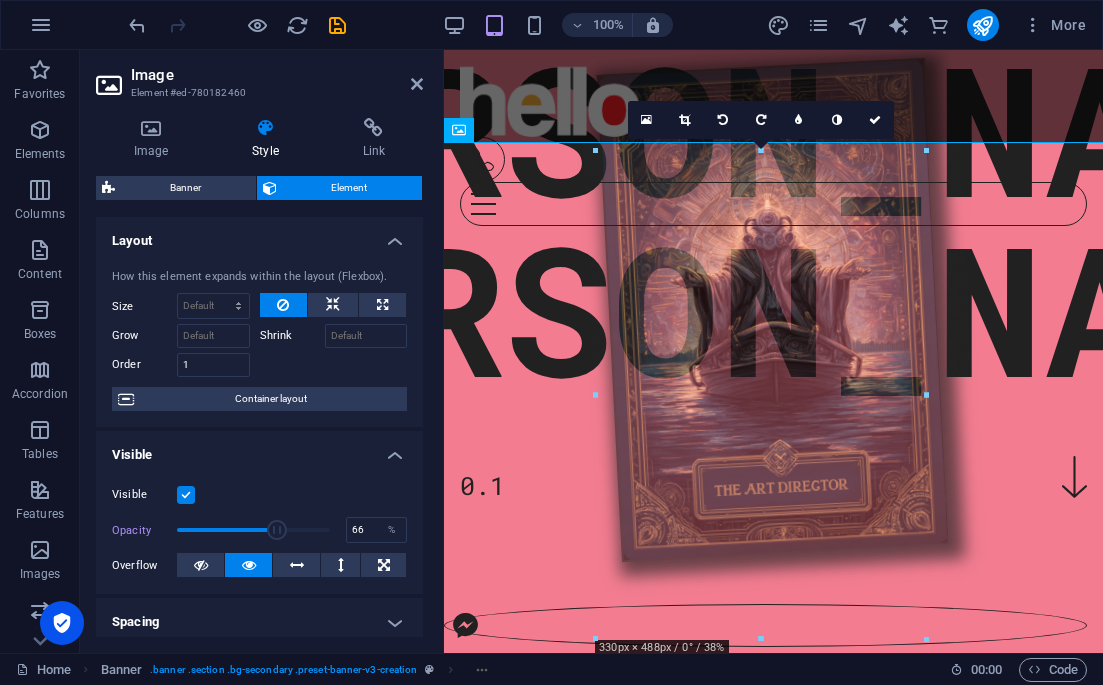 type on "100" 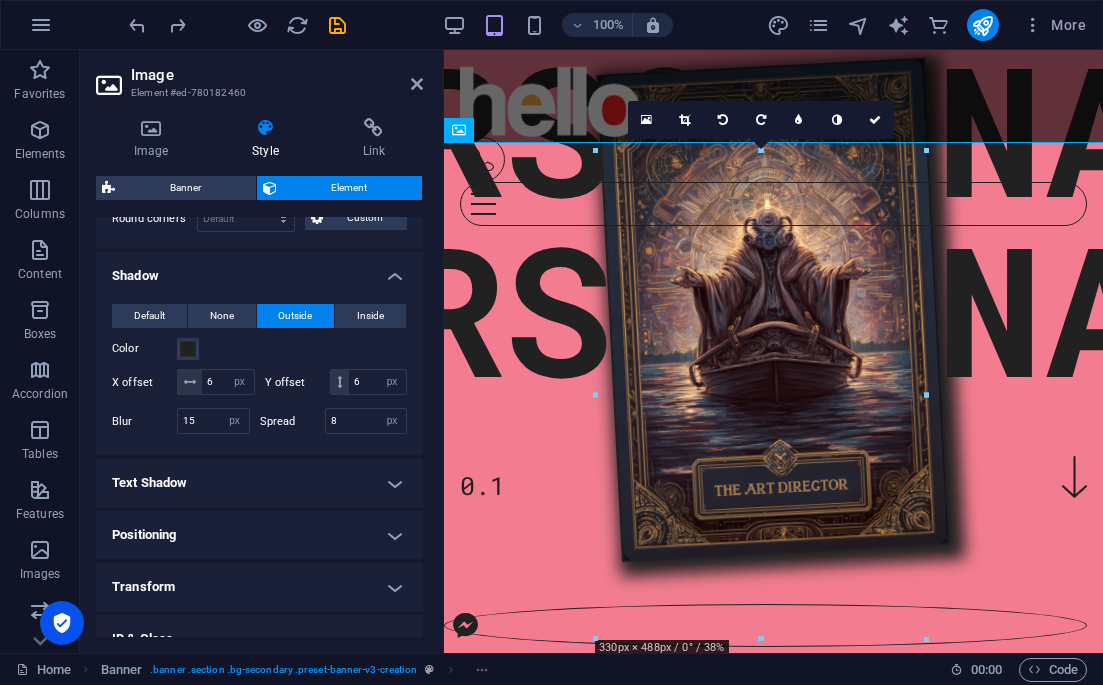 scroll, scrollTop: 536, scrollLeft: 0, axis: vertical 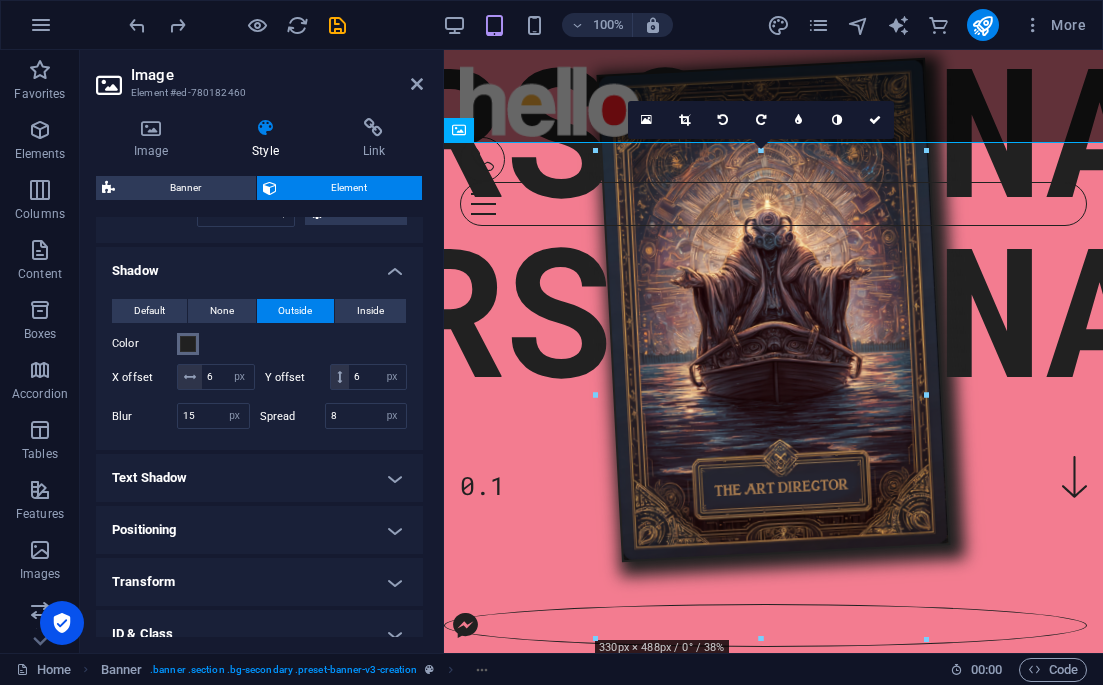 click at bounding box center [188, 344] 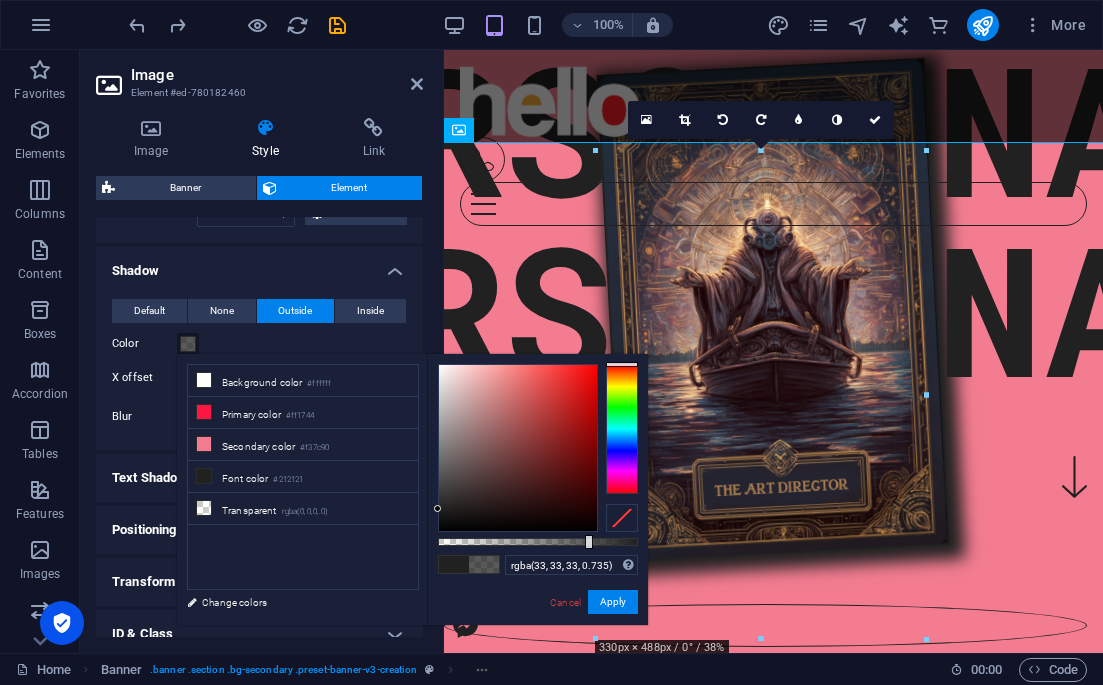 drag, startPoint x: 621, startPoint y: 542, endPoint x: 585, endPoint y: 542, distance: 36 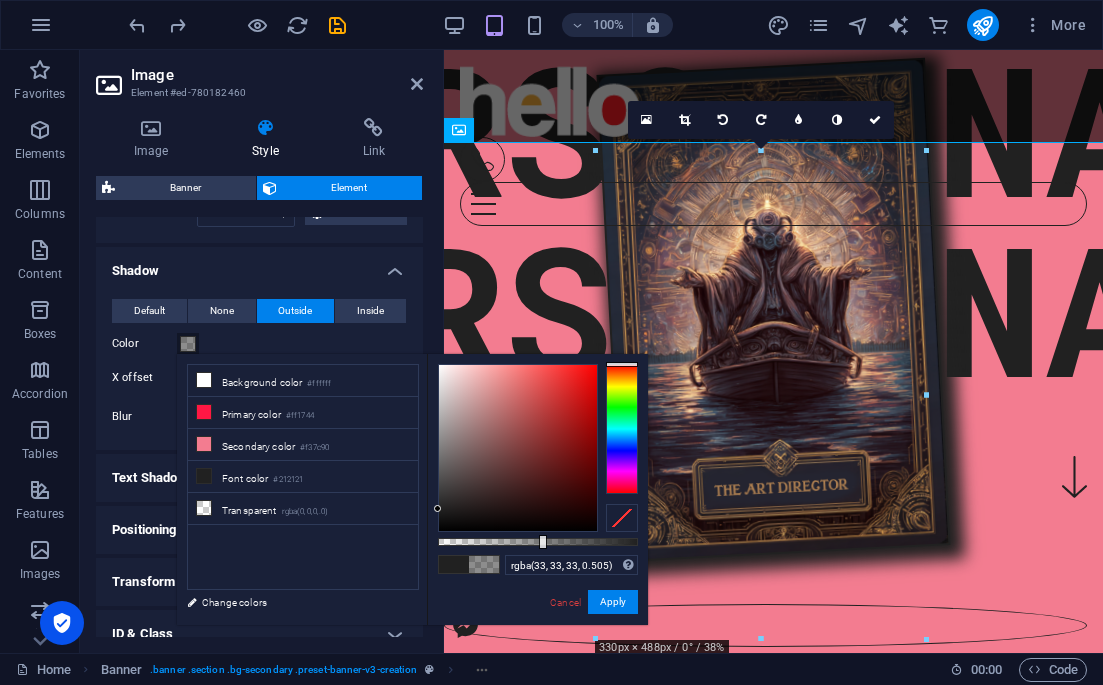type on "rgba(33, 33, 33, 0.5)" 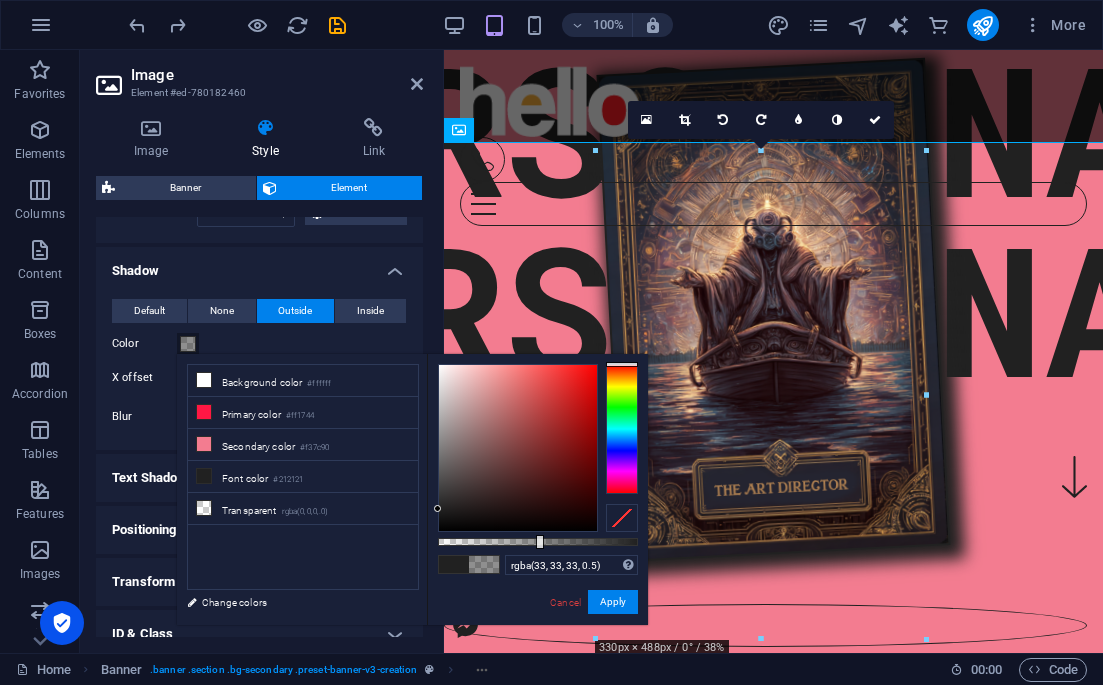 drag, startPoint x: 582, startPoint y: 542, endPoint x: 538, endPoint y: 542, distance: 44 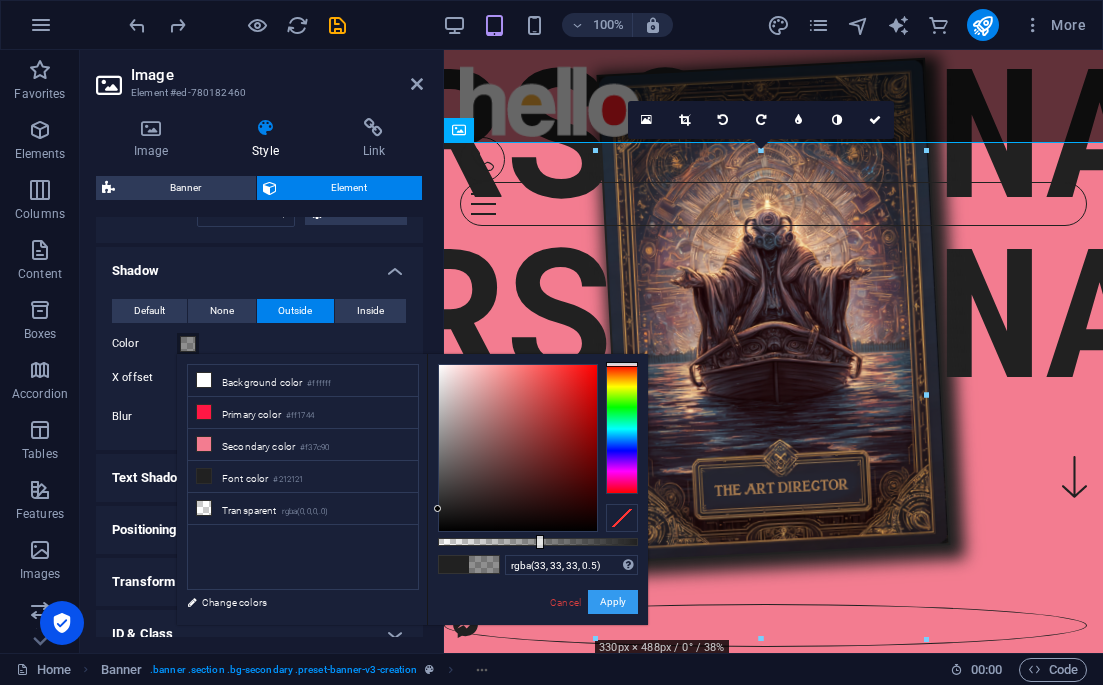click on "Apply" at bounding box center [613, 602] 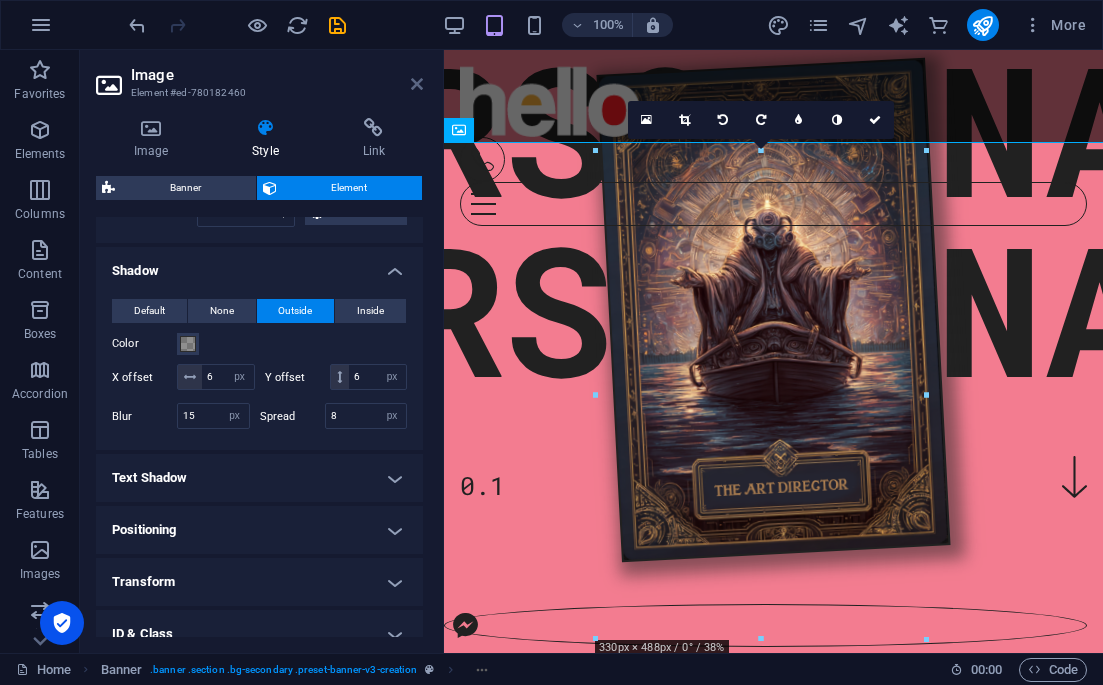 click at bounding box center (417, 84) 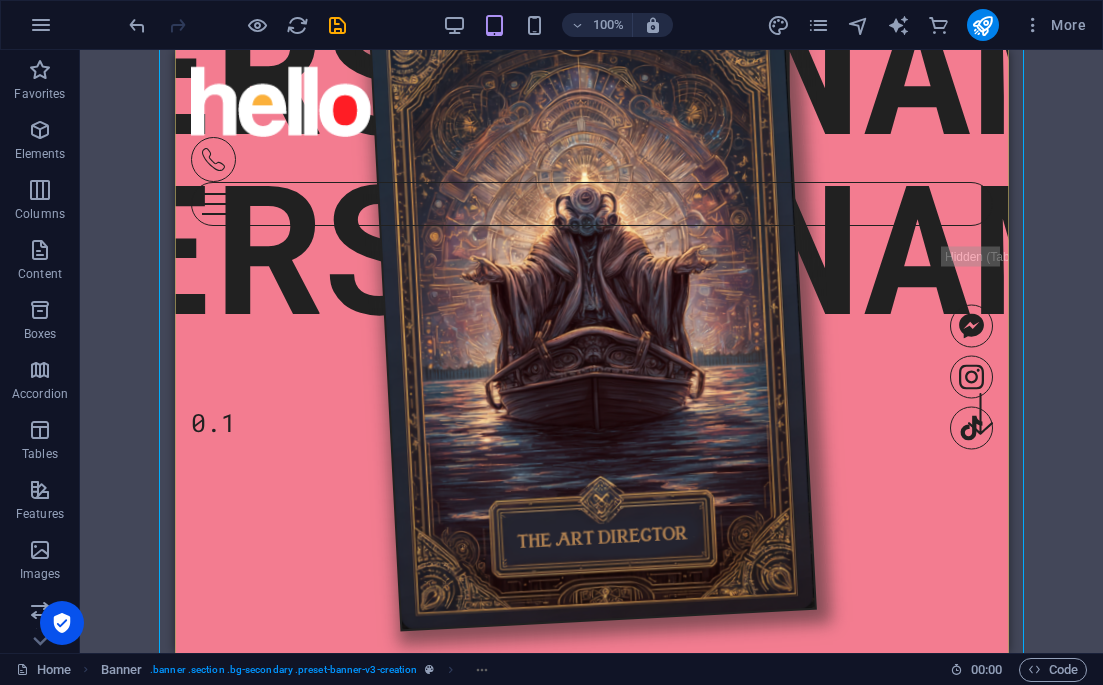 scroll, scrollTop: 200, scrollLeft: 0, axis: vertical 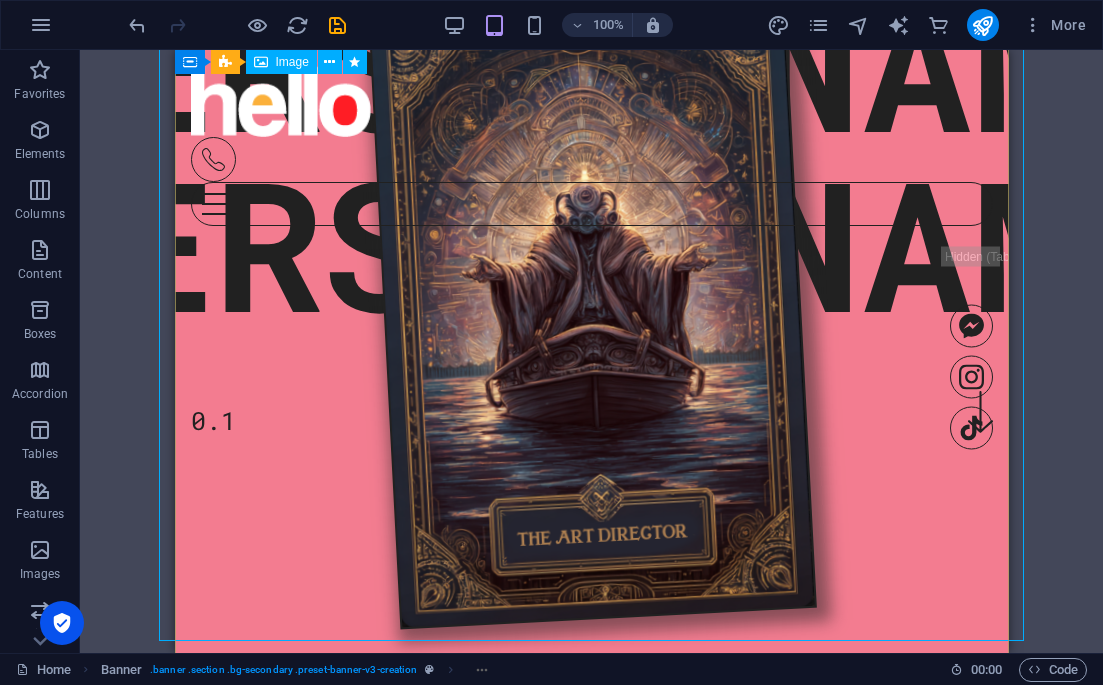 click at bounding box center [590, 310] 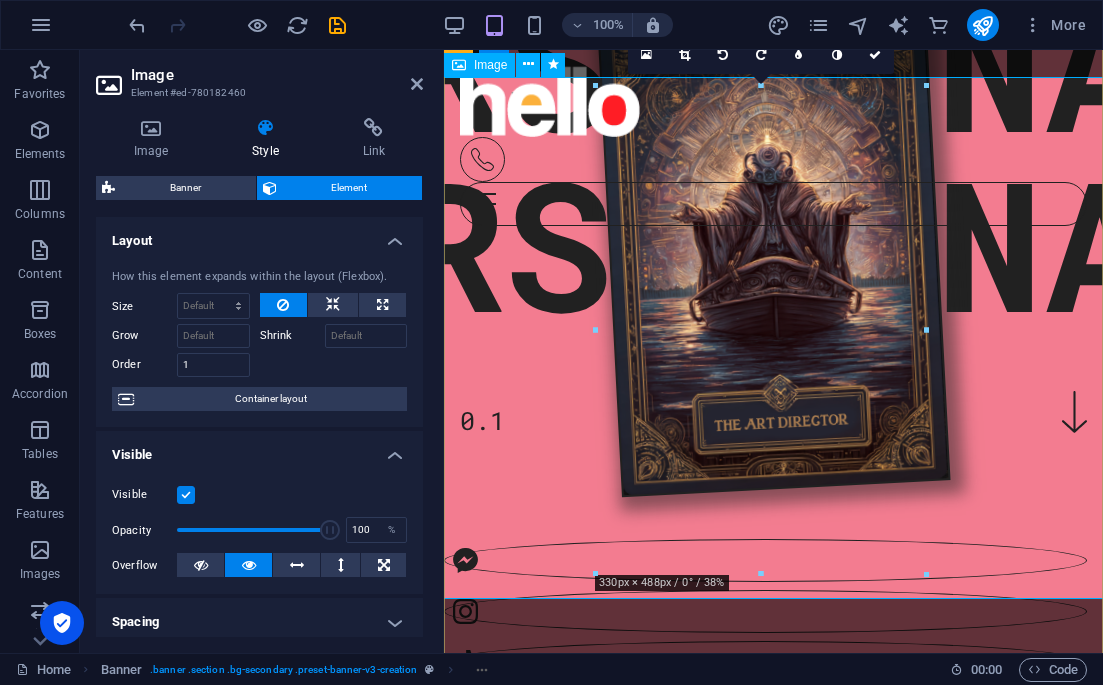 drag, startPoint x: 1367, startPoint y: 379, endPoint x: 817, endPoint y: 324, distance: 552.74316 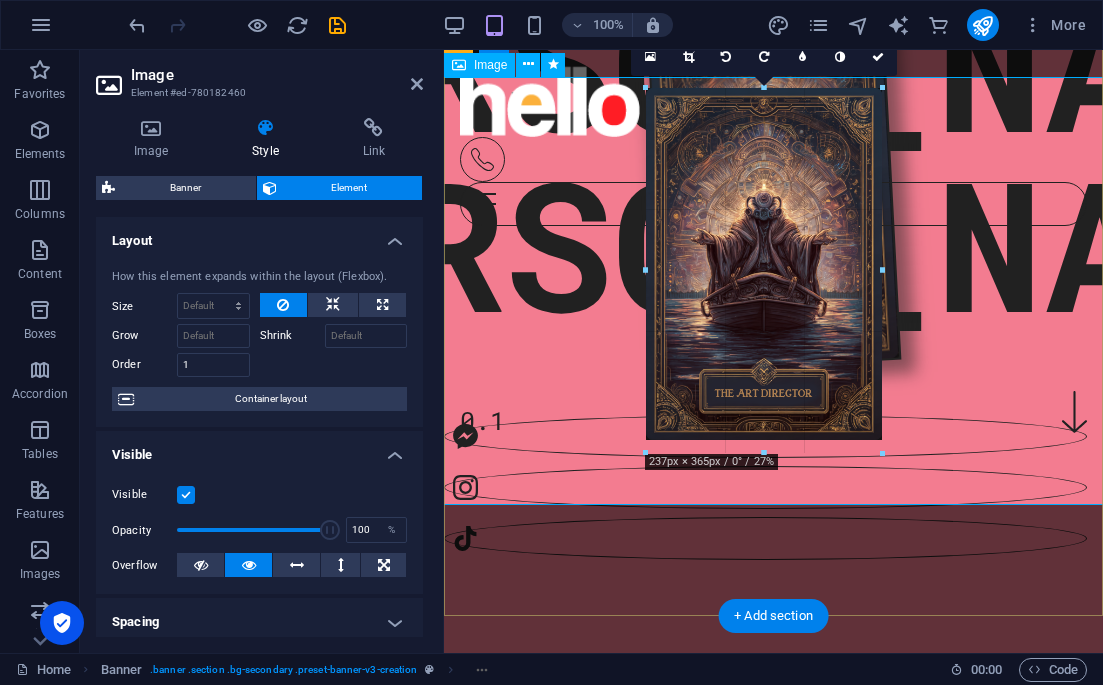 drag, startPoint x: 924, startPoint y: 328, endPoint x: 824, endPoint y: 320, distance: 100.31949 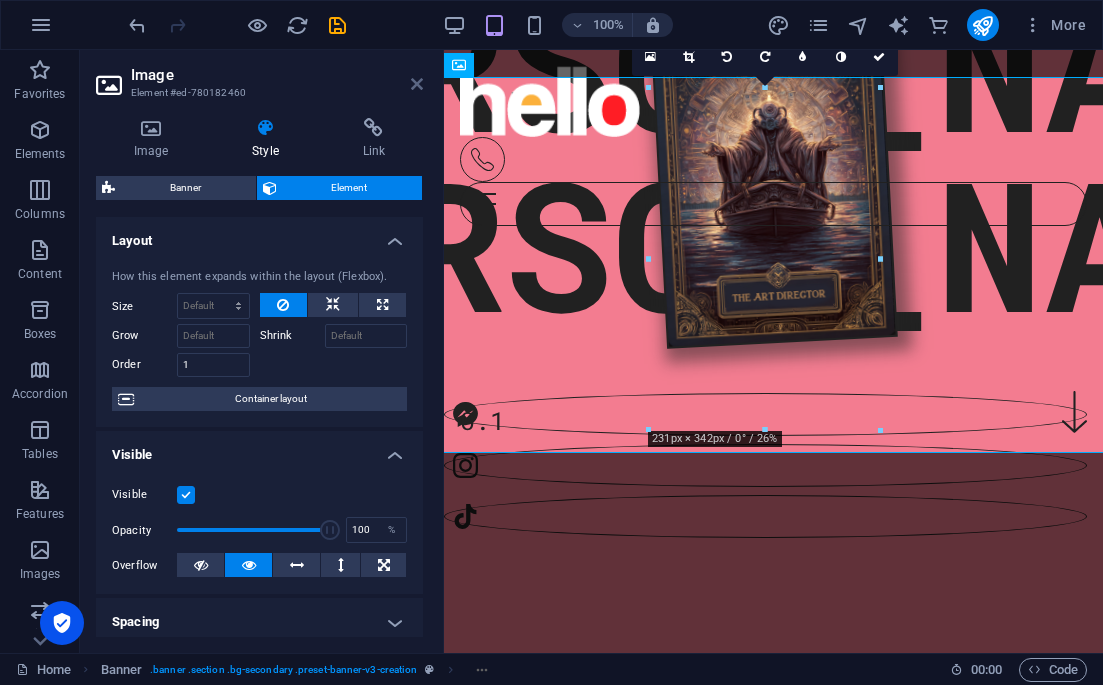 click at bounding box center [417, 84] 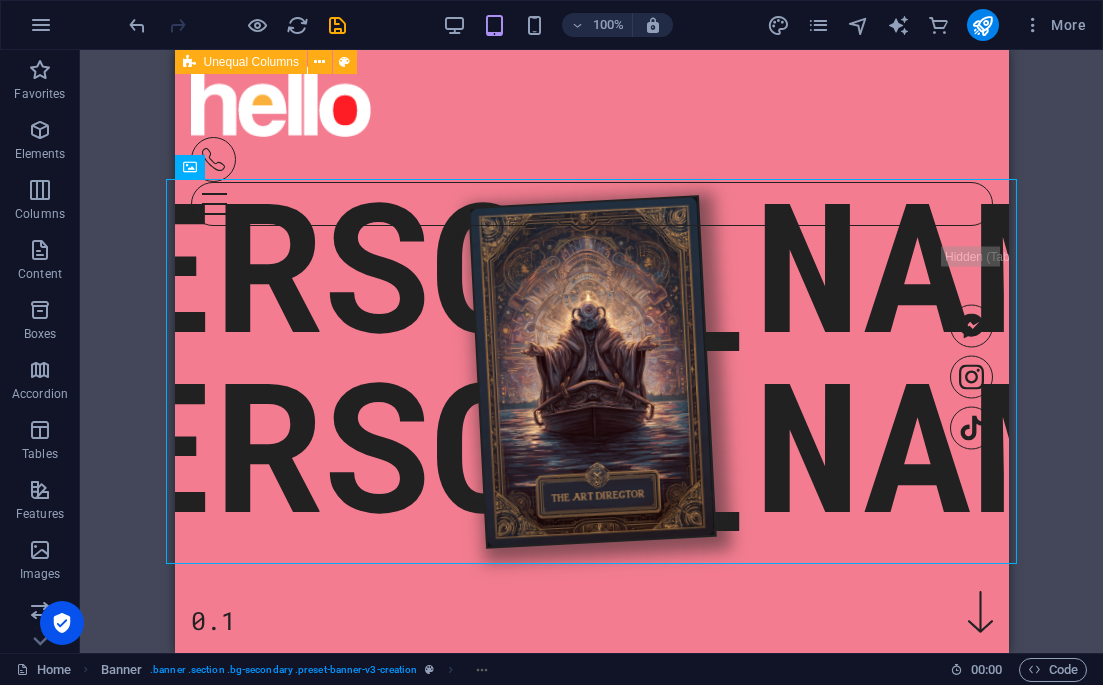 scroll, scrollTop: 0, scrollLeft: 0, axis: both 